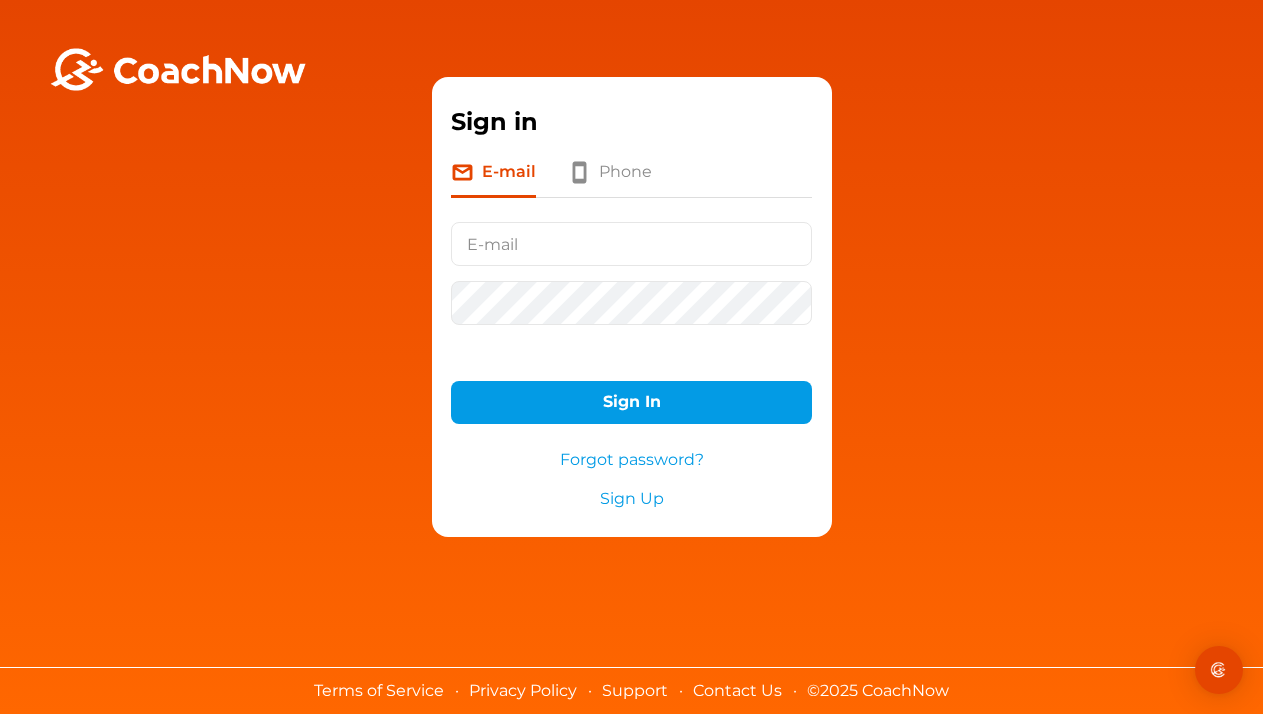 scroll, scrollTop: 0, scrollLeft: 0, axis: both 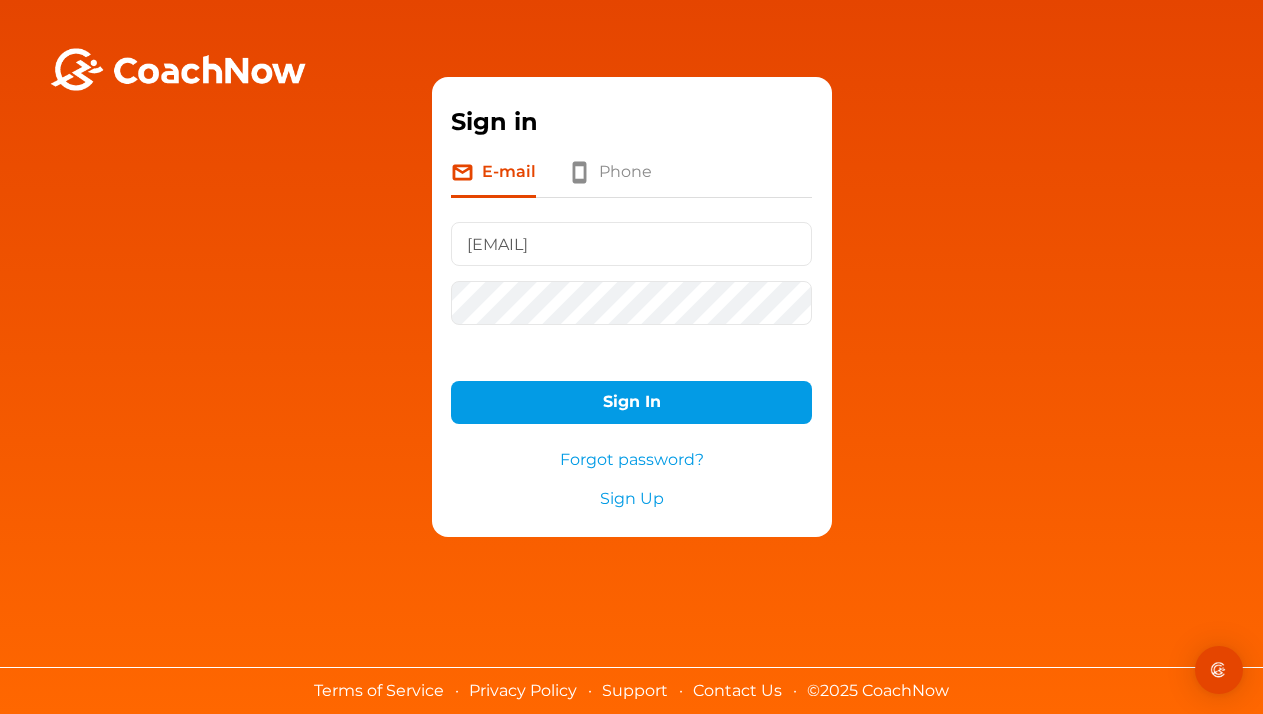 click on "[EMAIL]" at bounding box center [631, 244] 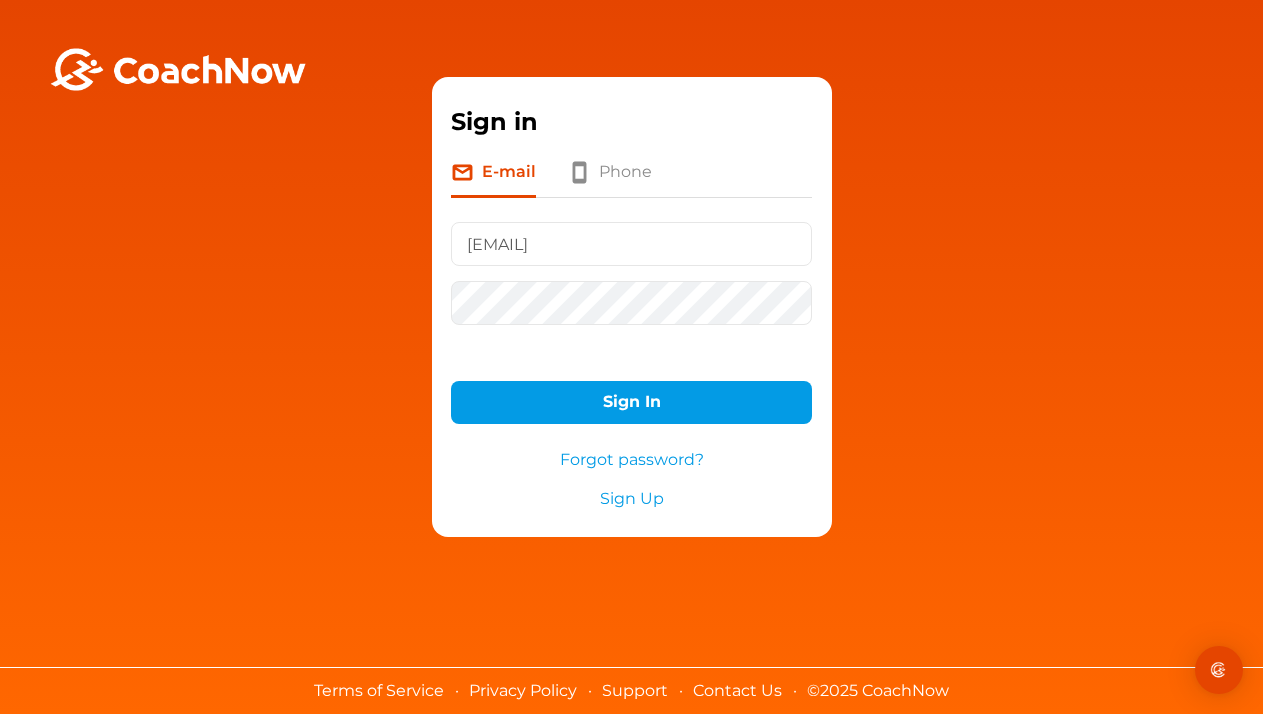 type on "info@[DOMAIN].com" 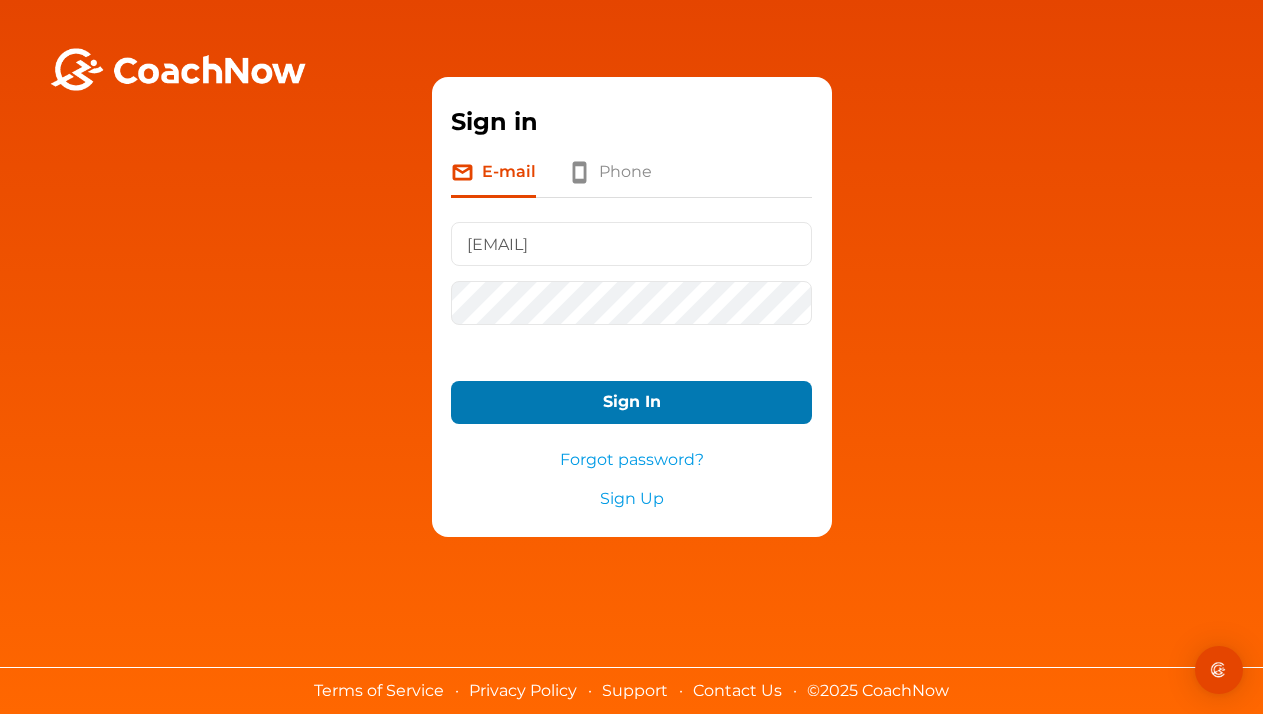 click on "Sign In" at bounding box center (631, 402) 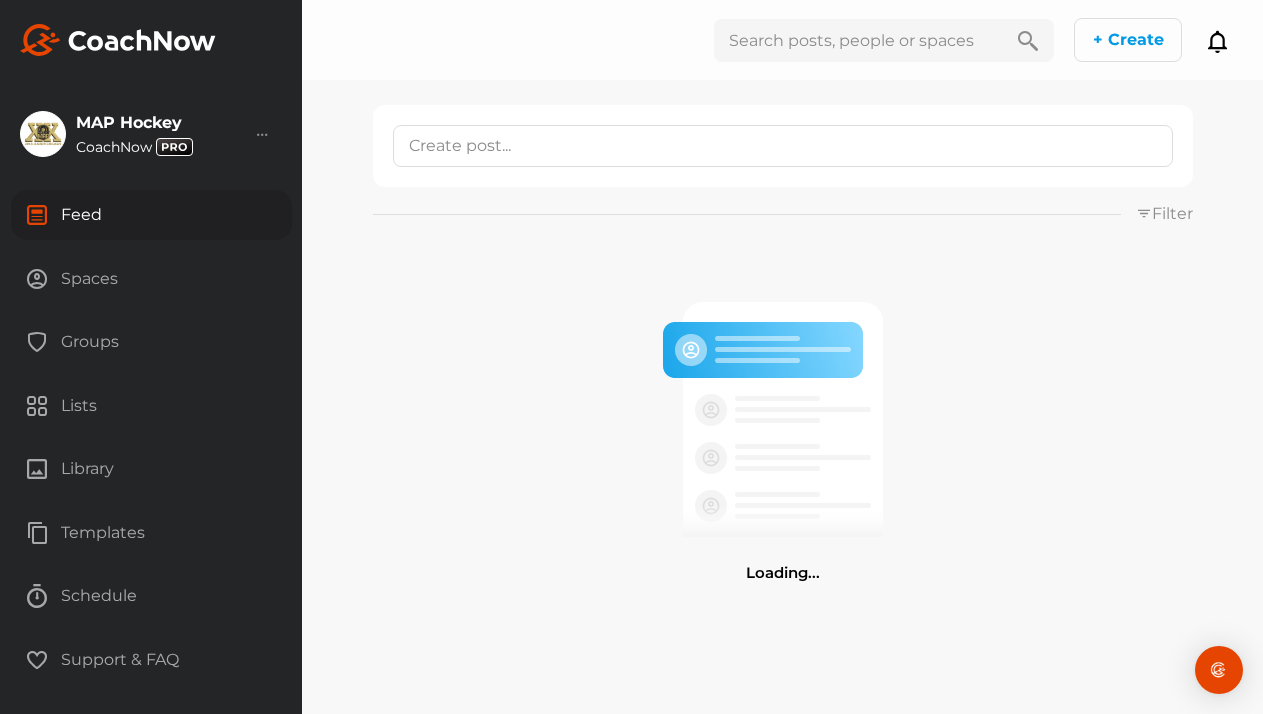 scroll, scrollTop: 0, scrollLeft: 0, axis: both 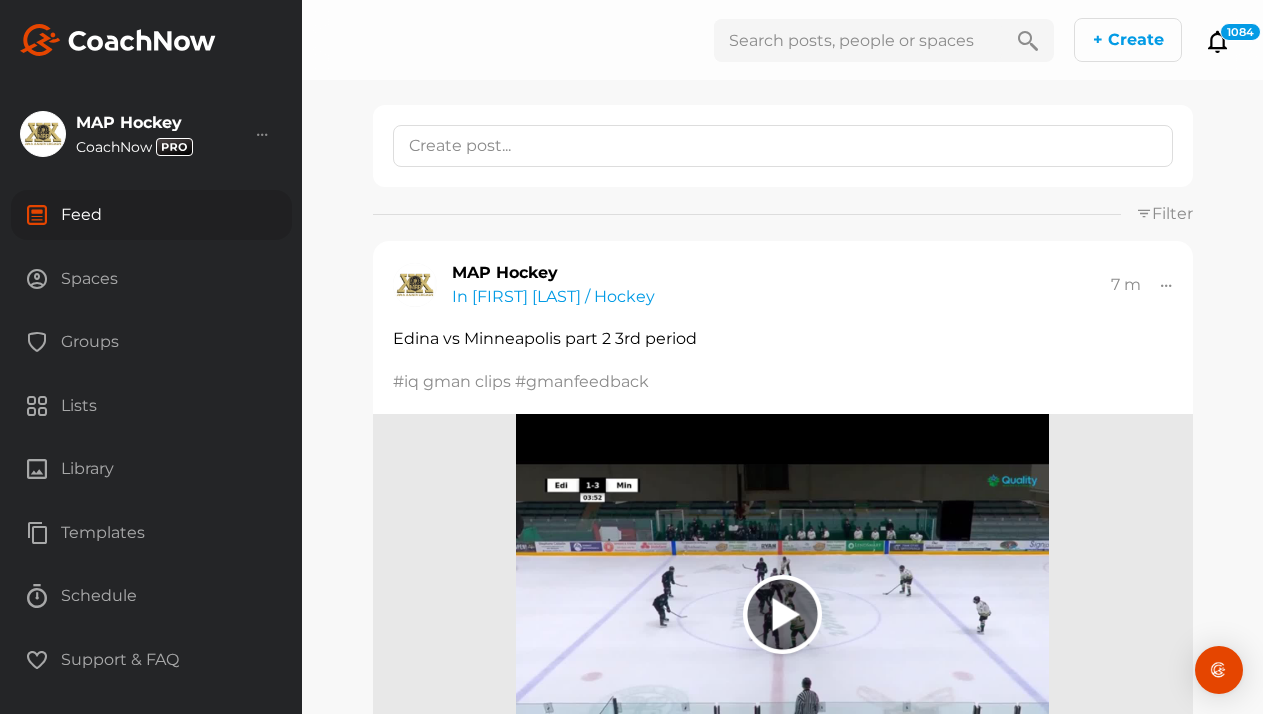 click on "Spaces" at bounding box center (151, 279) 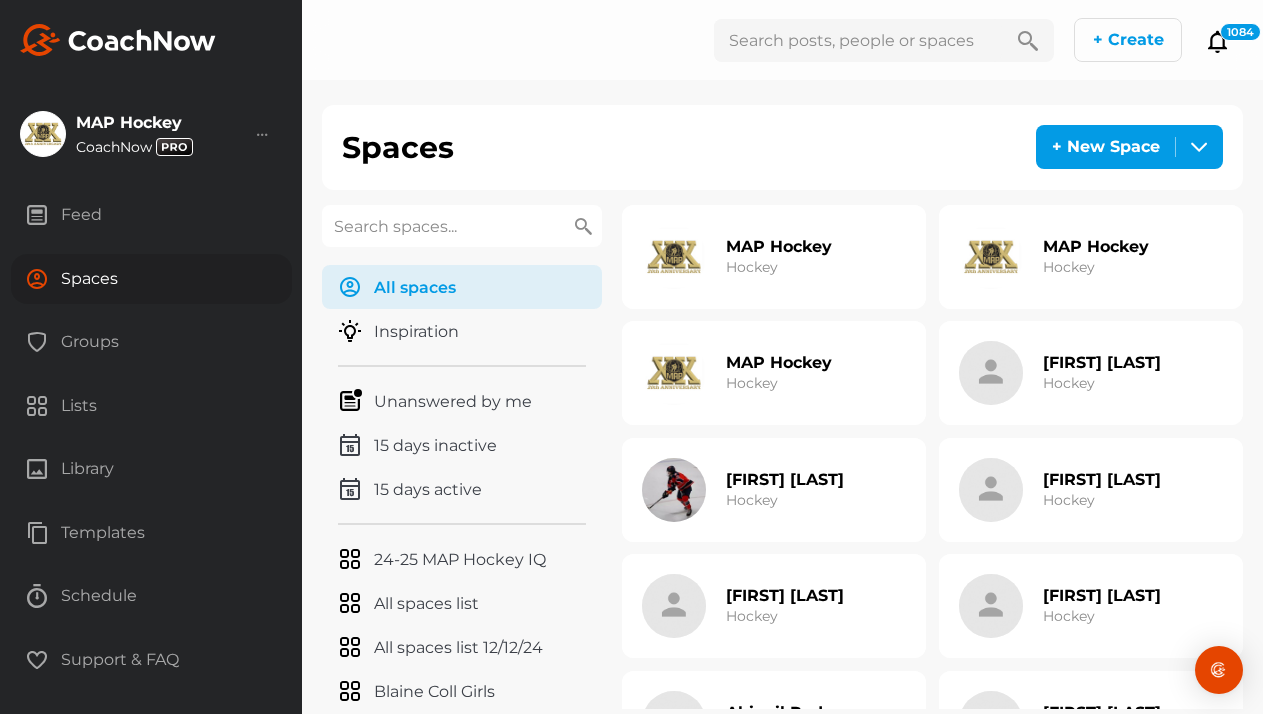 click on "Feed" at bounding box center [151, 215] 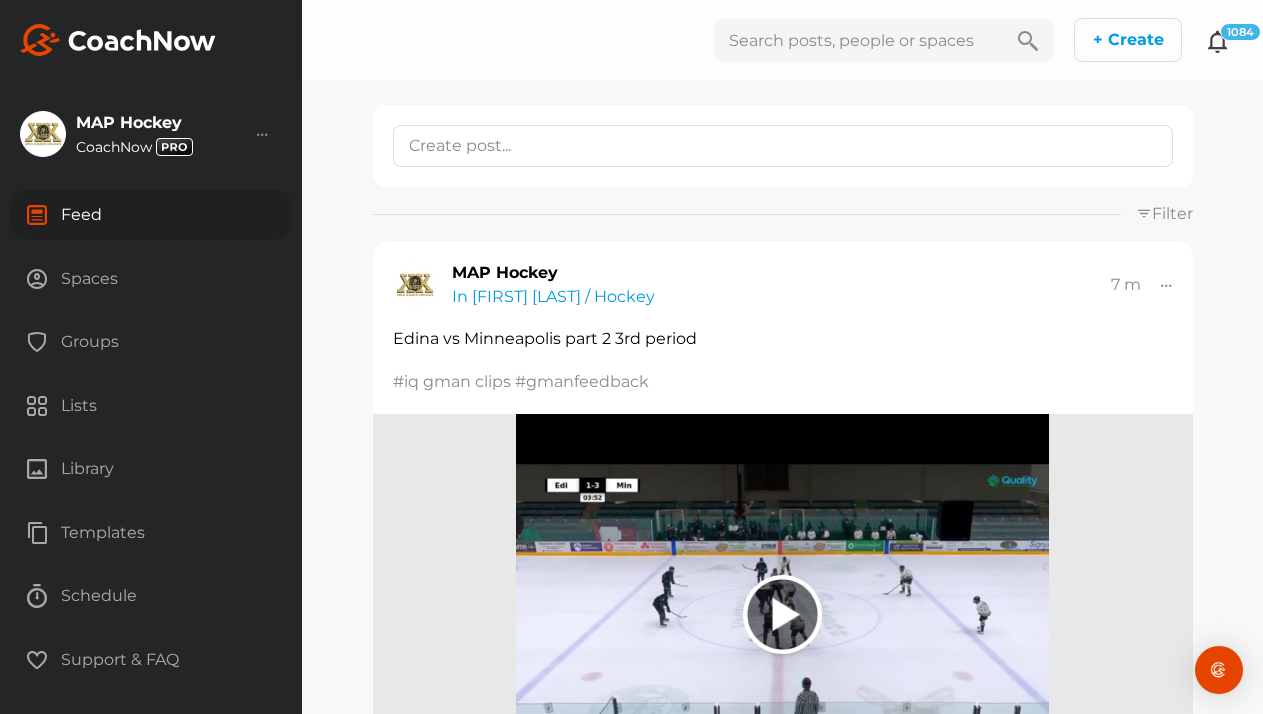 click at bounding box center [1218, 41] 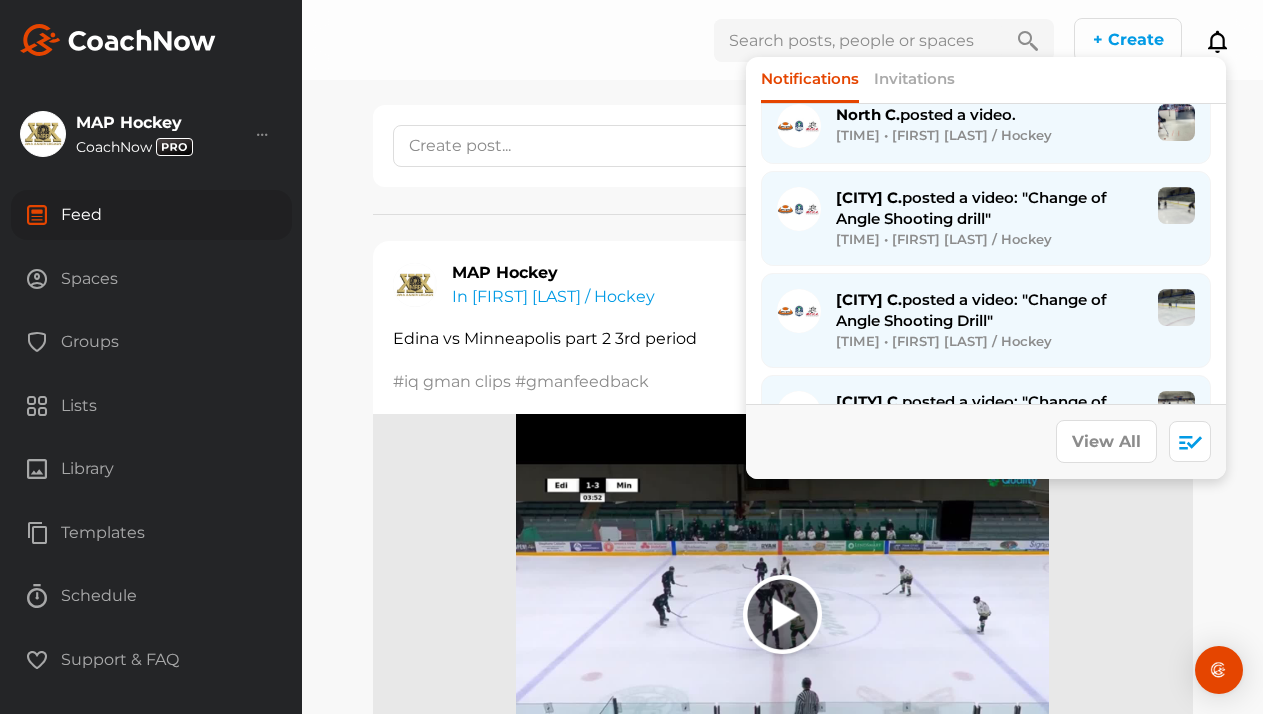 scroll, scrollTop: 2007, scrollLeft: 0, axis: vertical 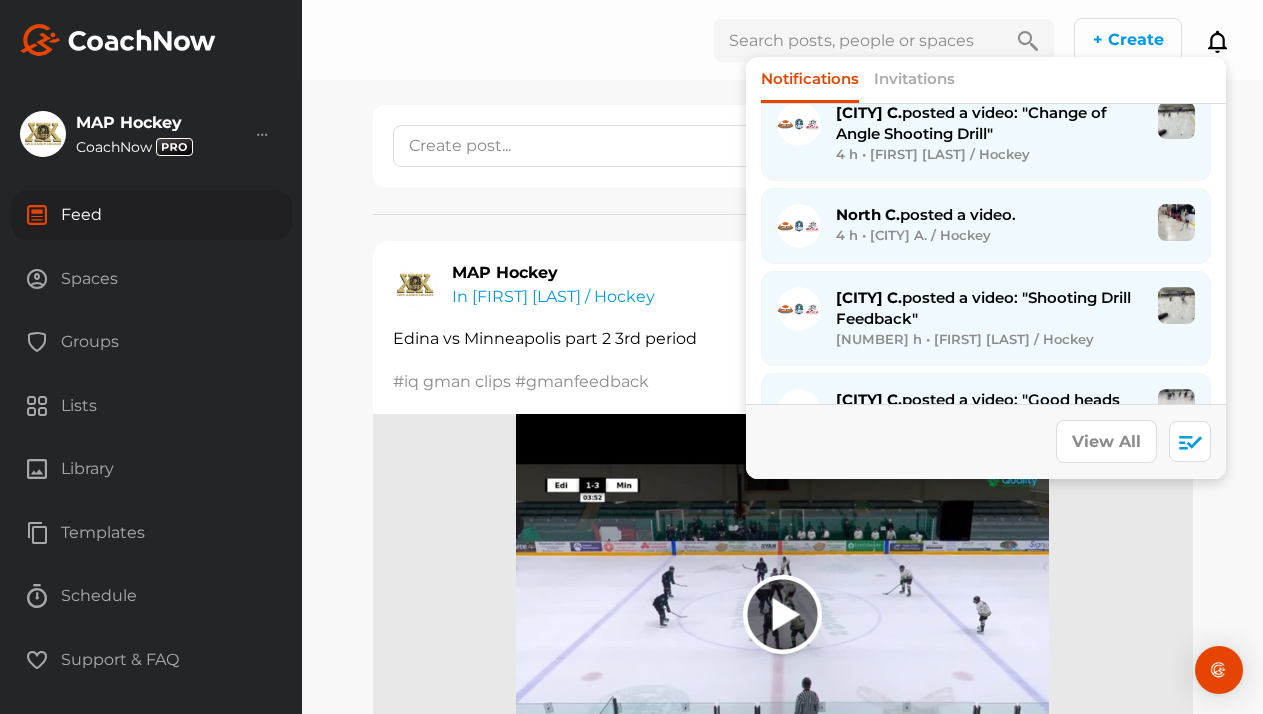 click on "Spaces" at bounding box center [151, 279] 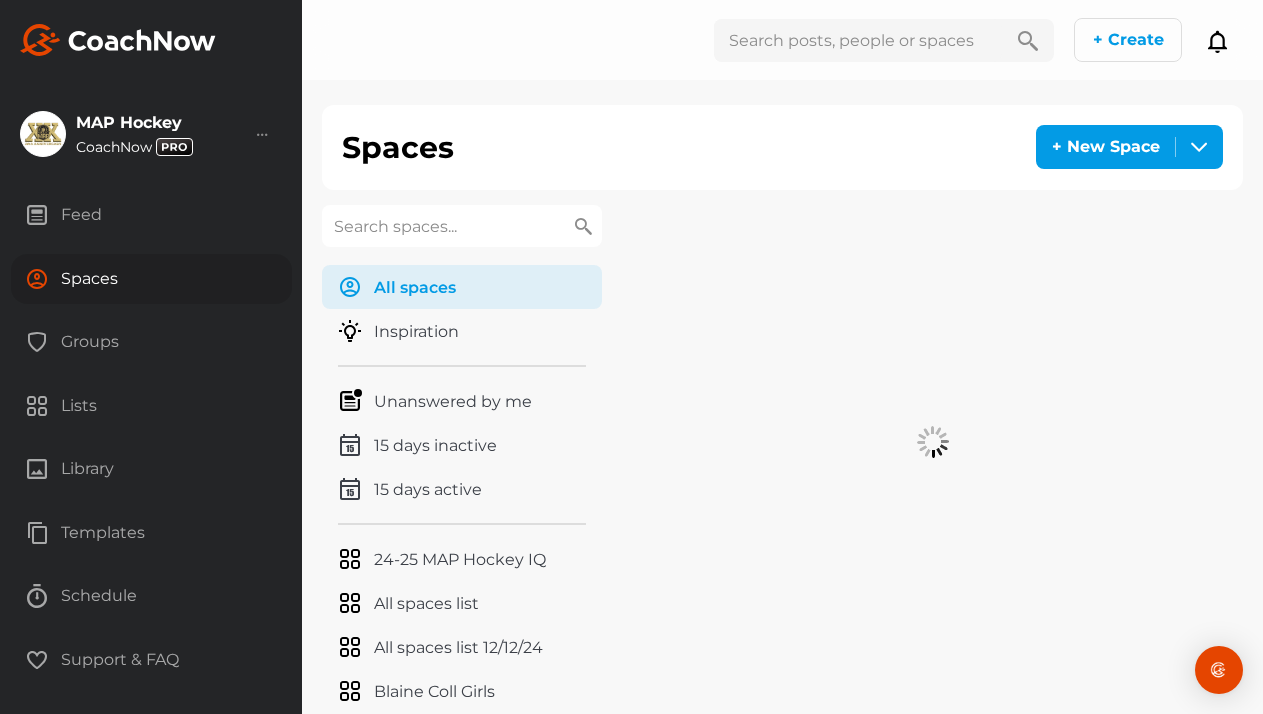 click at bounding box center (462, 226) 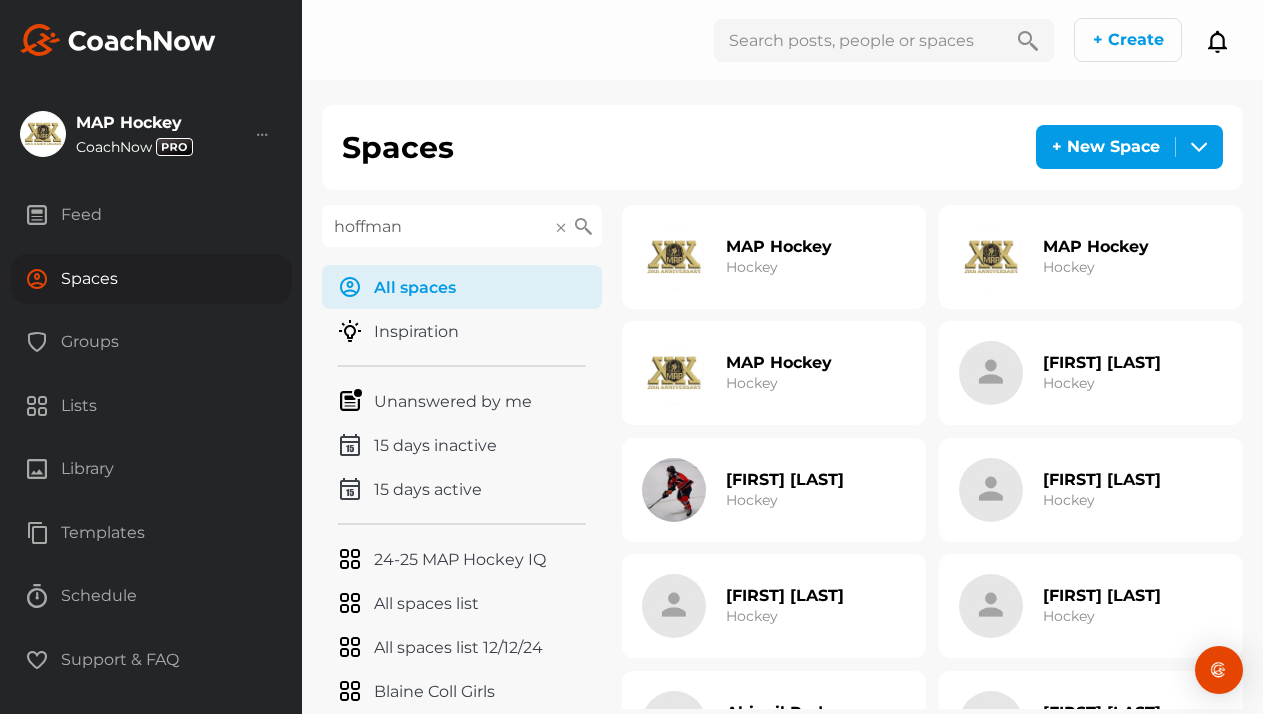 type on "hoffman" 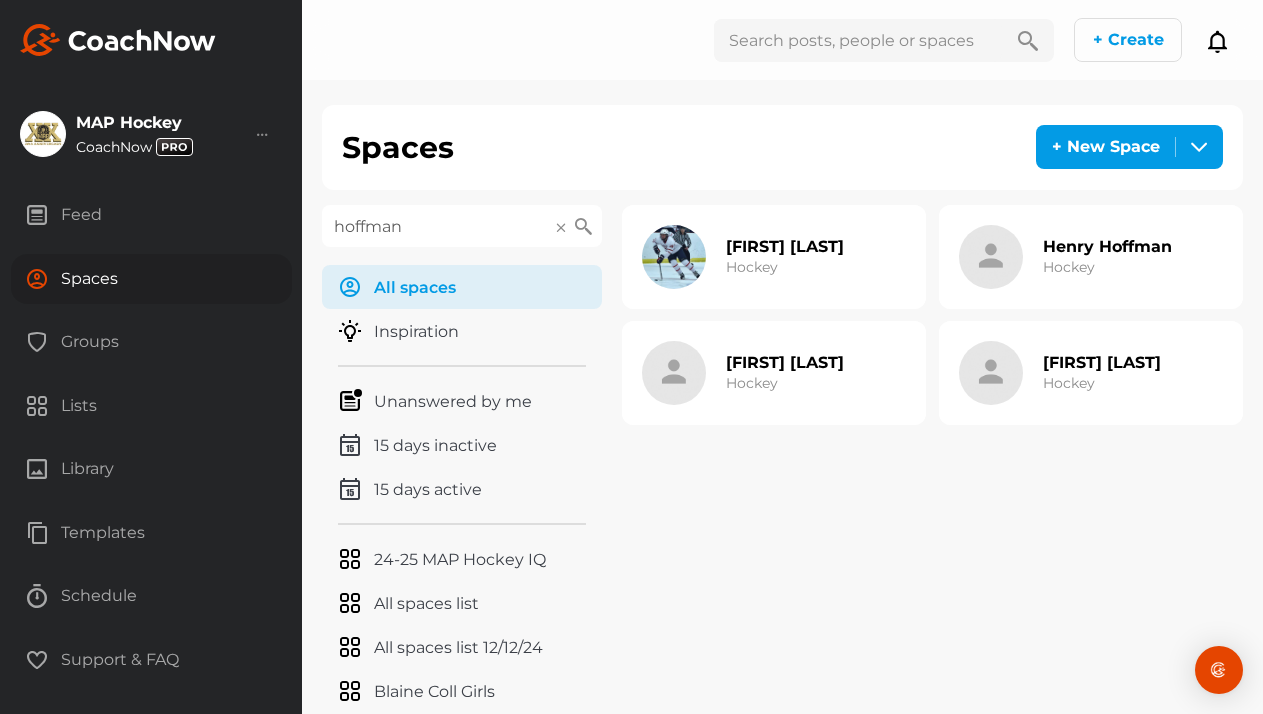 click on "[FIRST] [LAST] Hockey" at bounding box center (1065, 257) 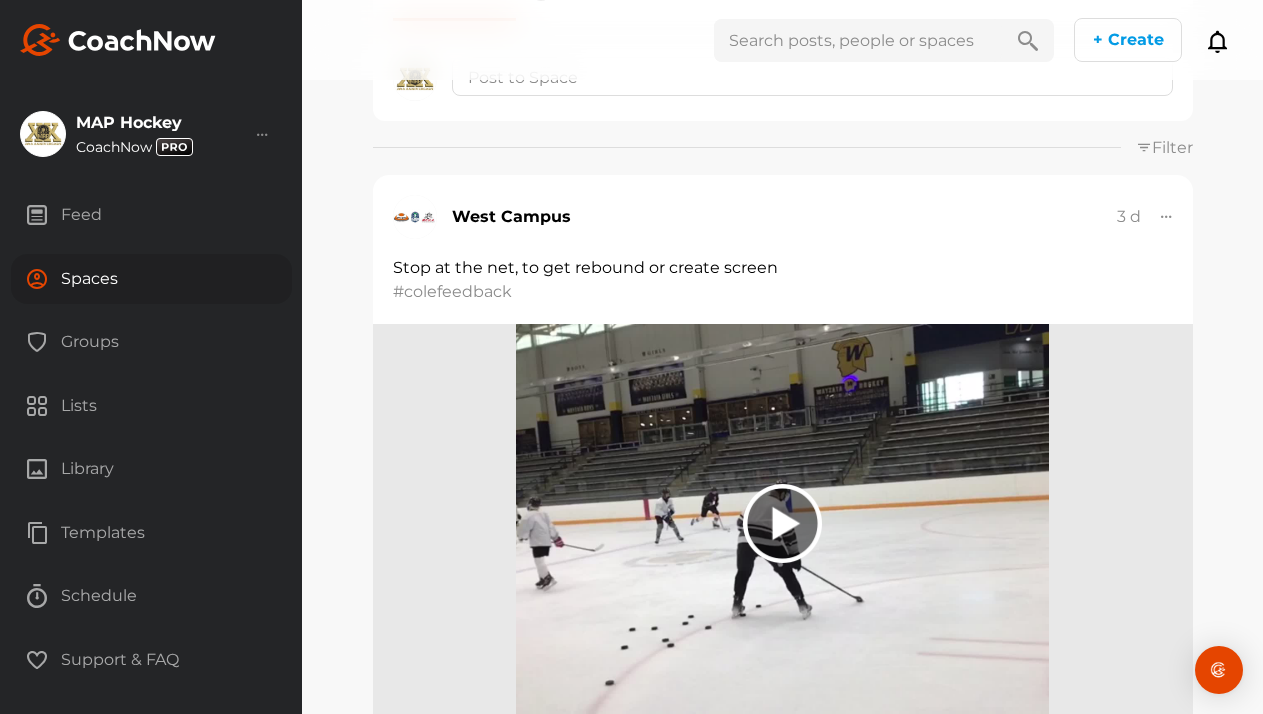 scroll, scrollTop: 0, scrollLeft: 0, axis: both 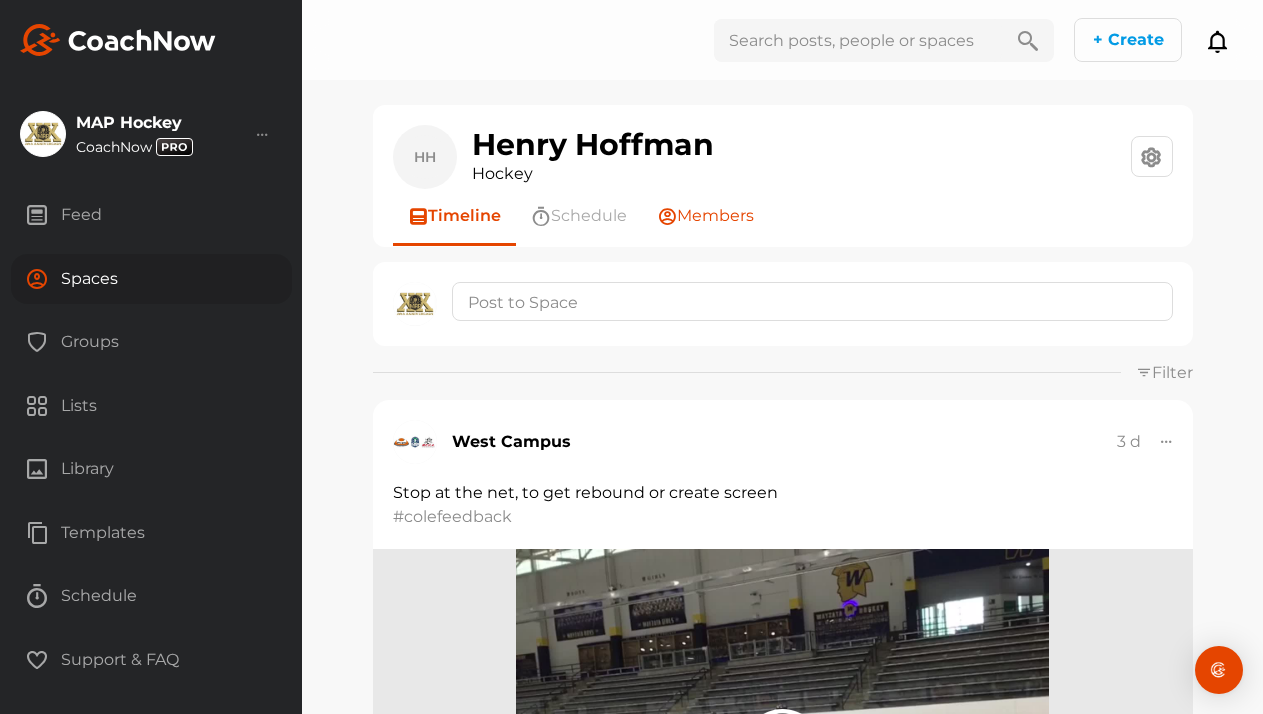 click on "Members" 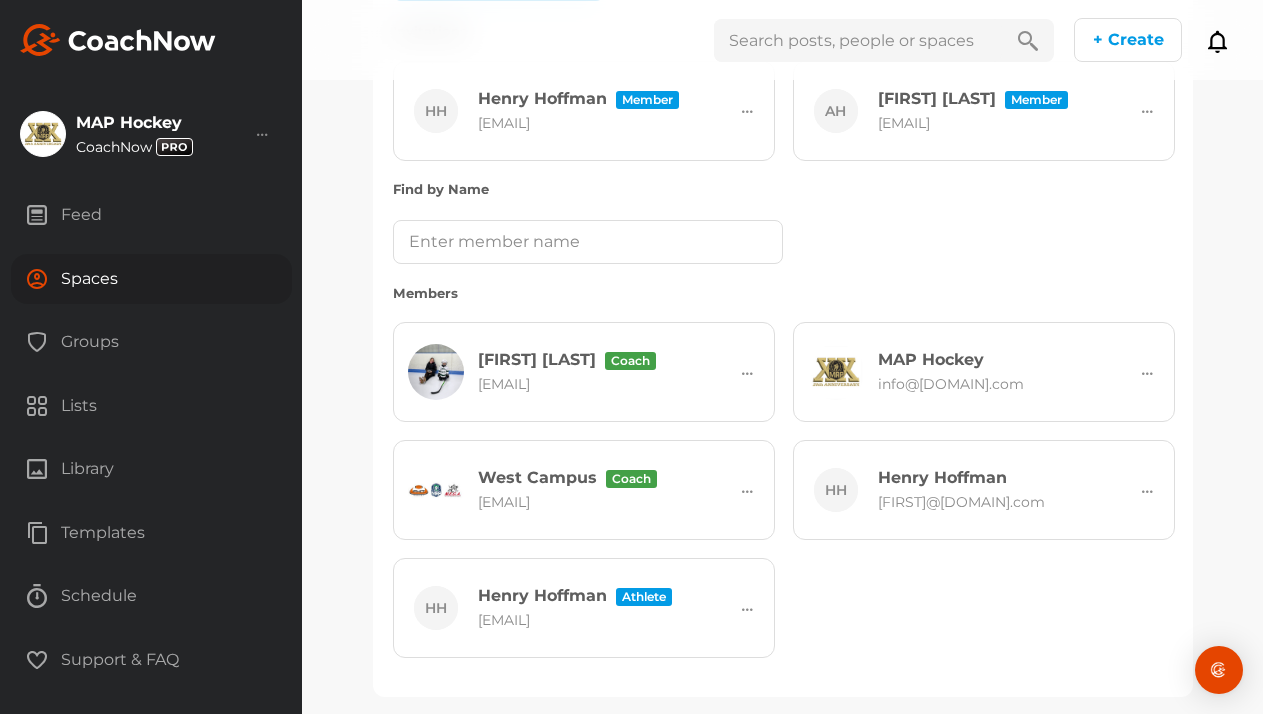 scroll, scrollTop: 327, scrollLeft: 0, axis: vertical 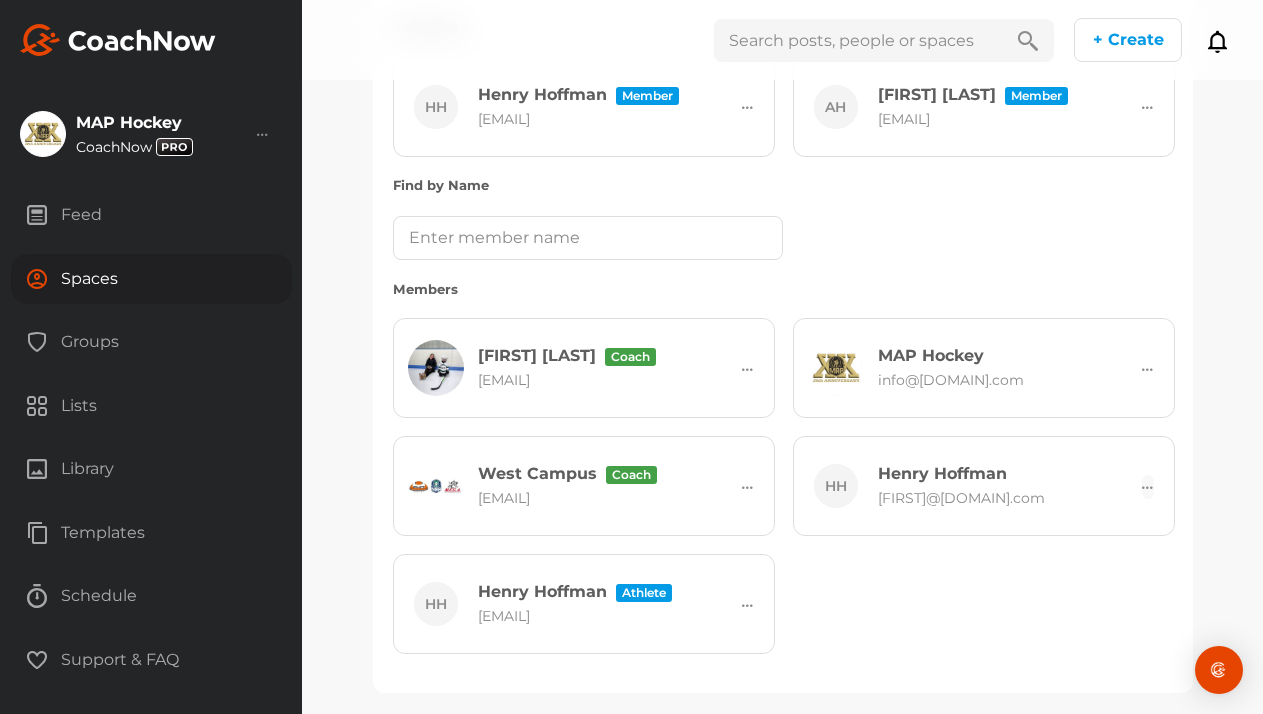 click at bounding box center [1148, 487] 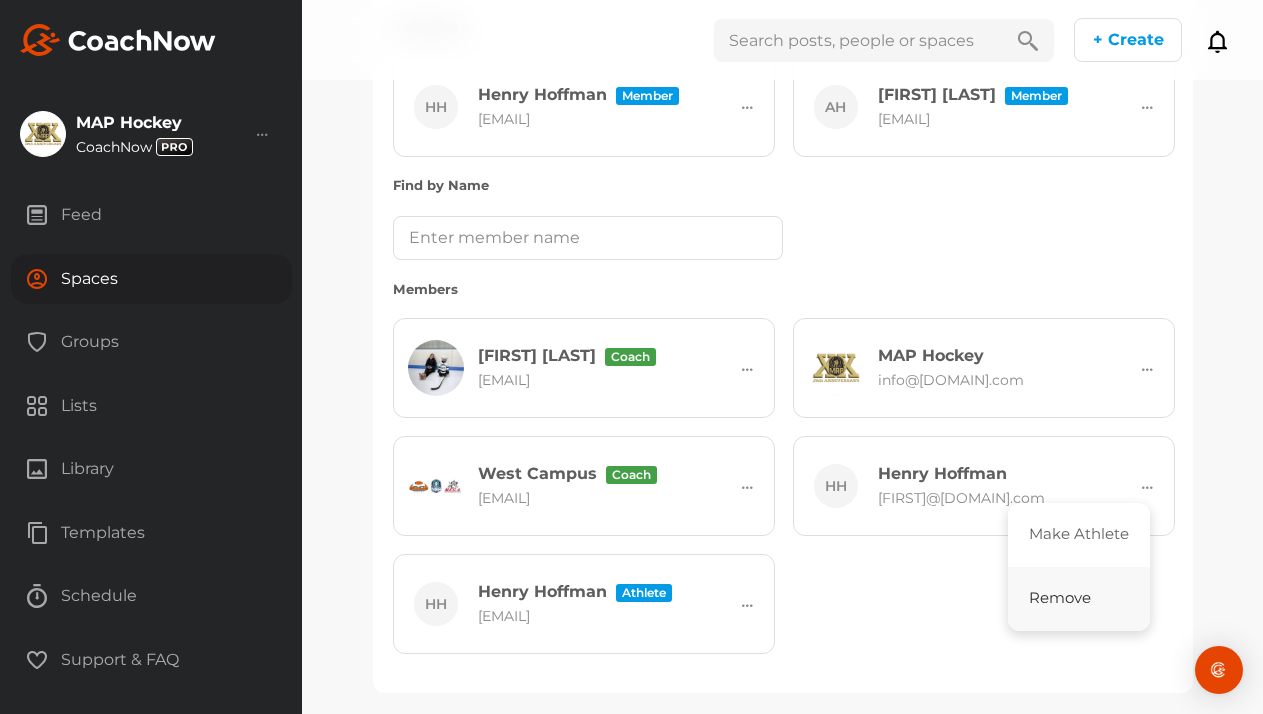 click on "Remove" at bounding box center [1079, 599] 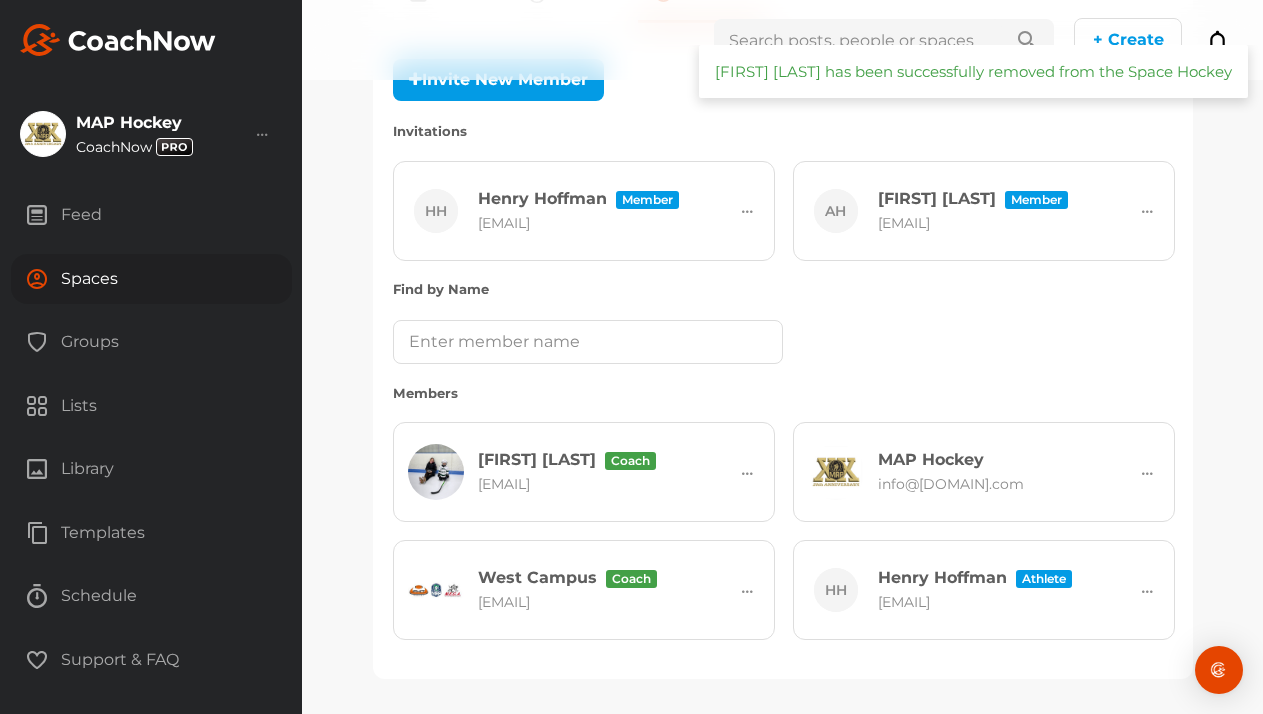 scroll, scrollTop: 223, scrollLeft: 0, axis: vertical 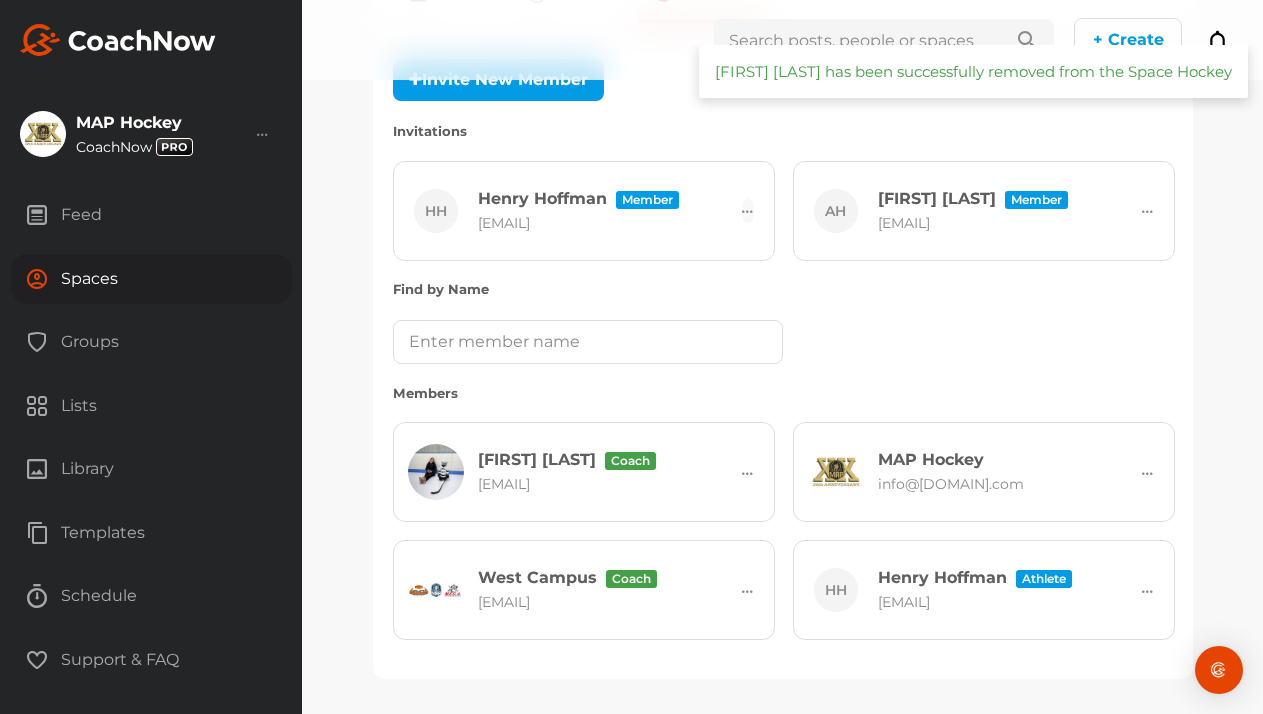 click at bounding box center [748, 211] 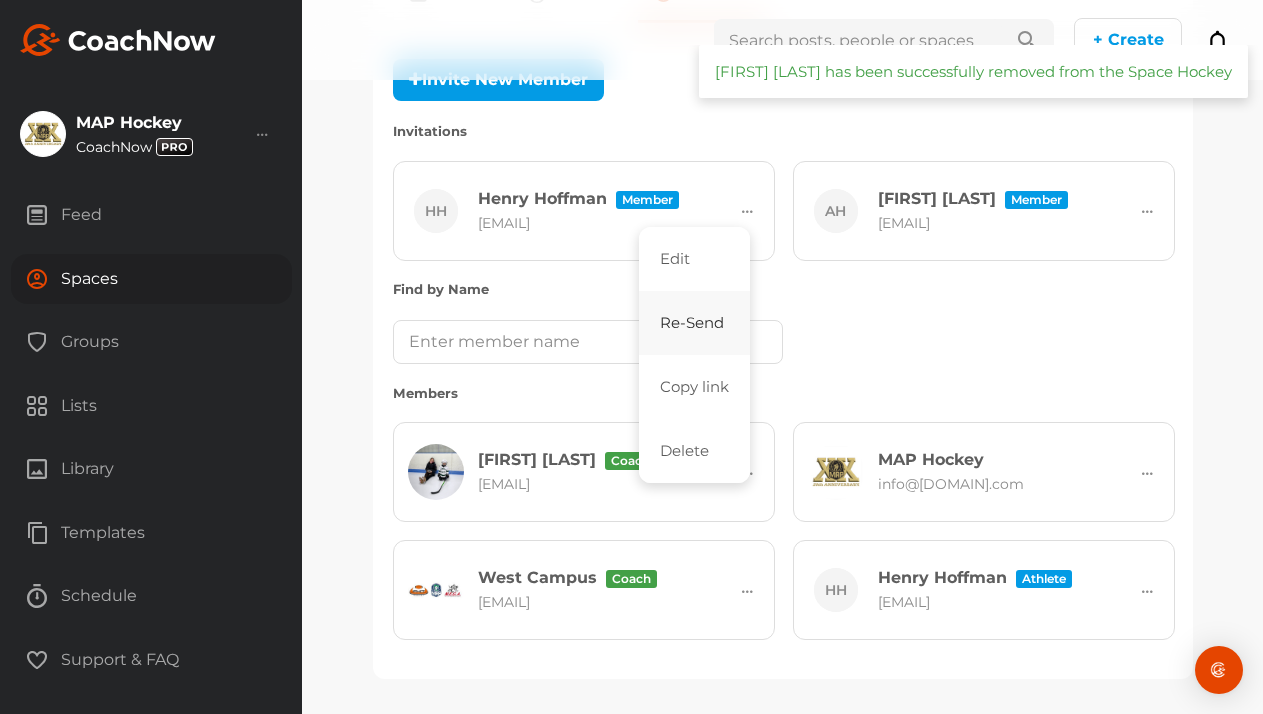 click on "Re-Send" at bounding box center (694, 323) 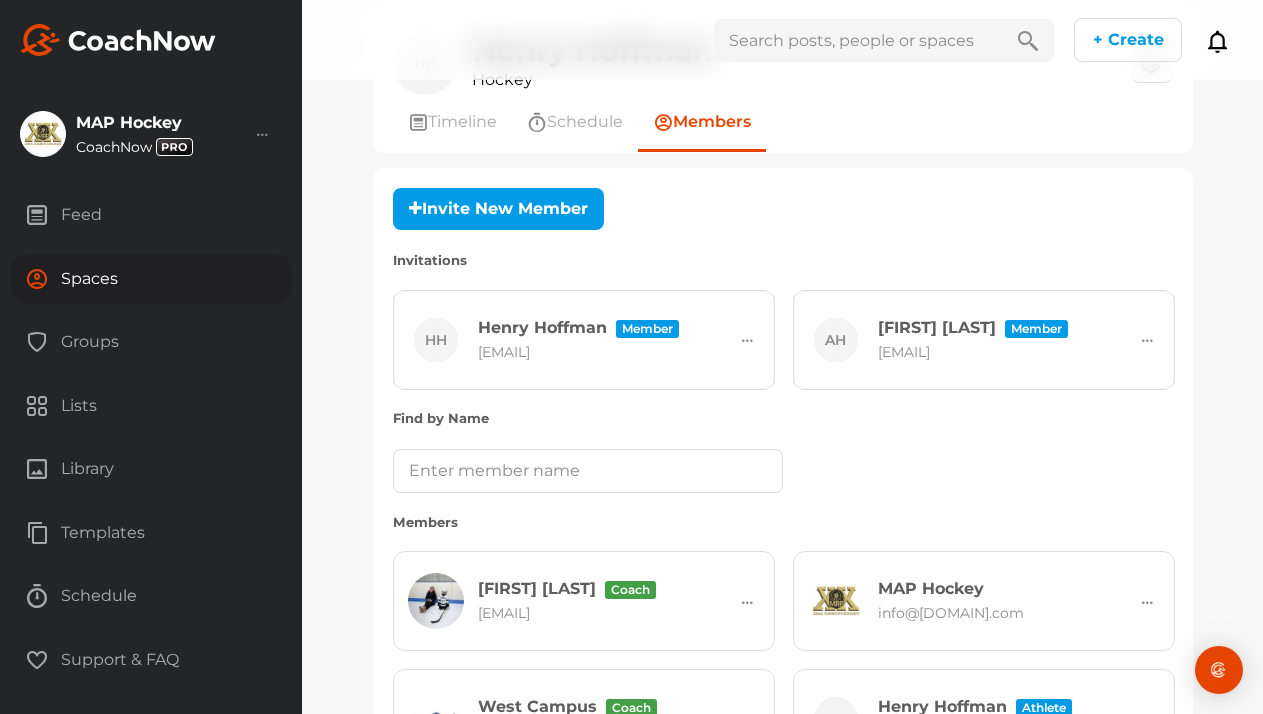 scroll, scrollTop: 91, scrollLeft: 0, axis: vertical 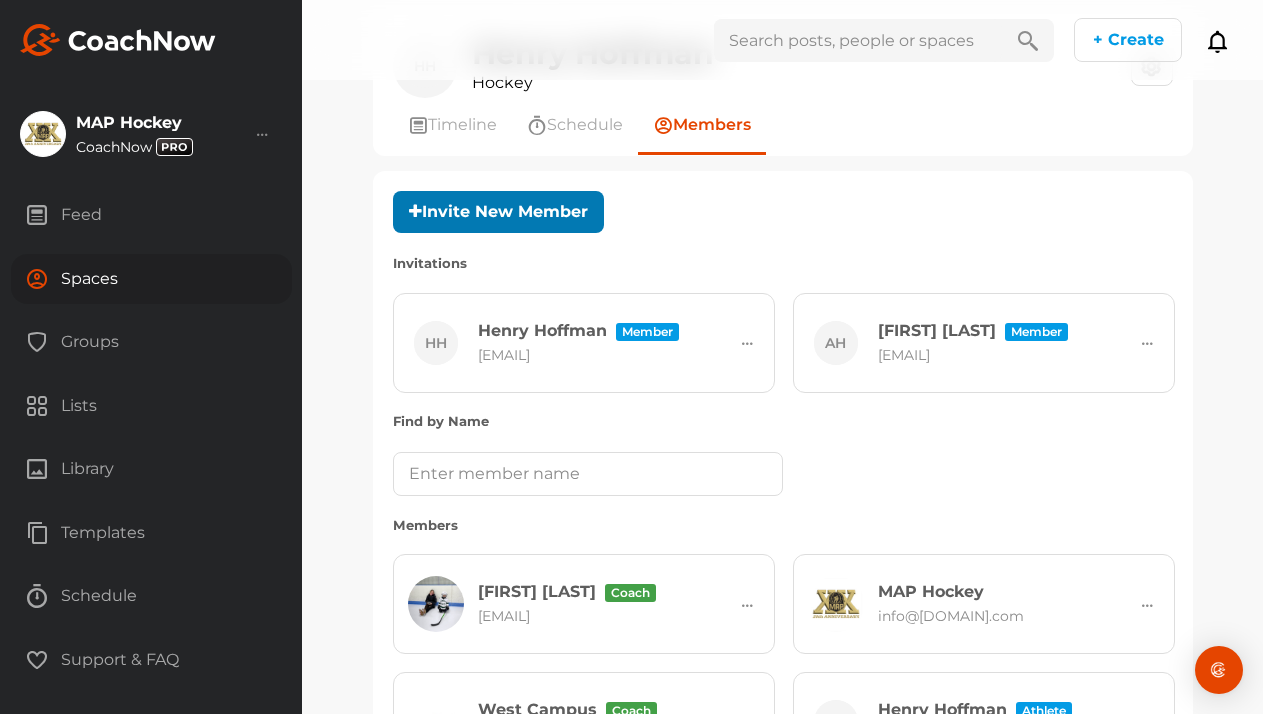 click on "Invite New Member" at bounding box center [498, 212] 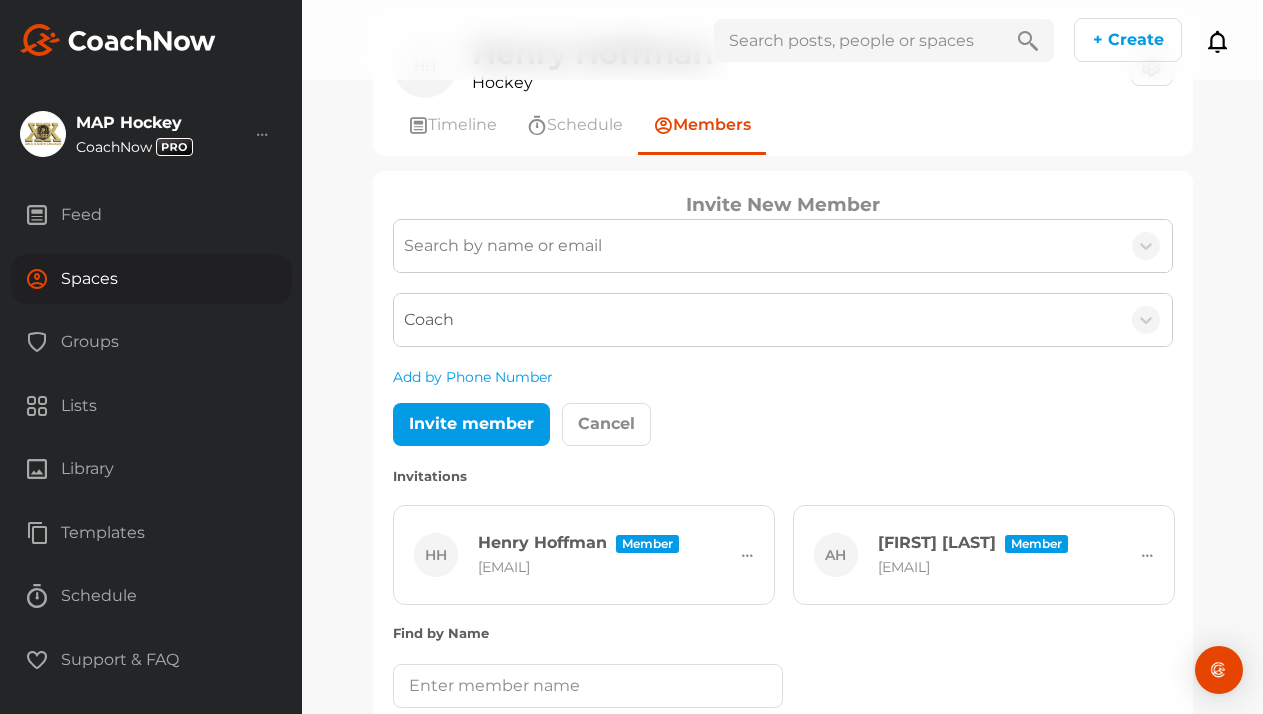 click on "Search by name or email" at bounding box center [503, 246] 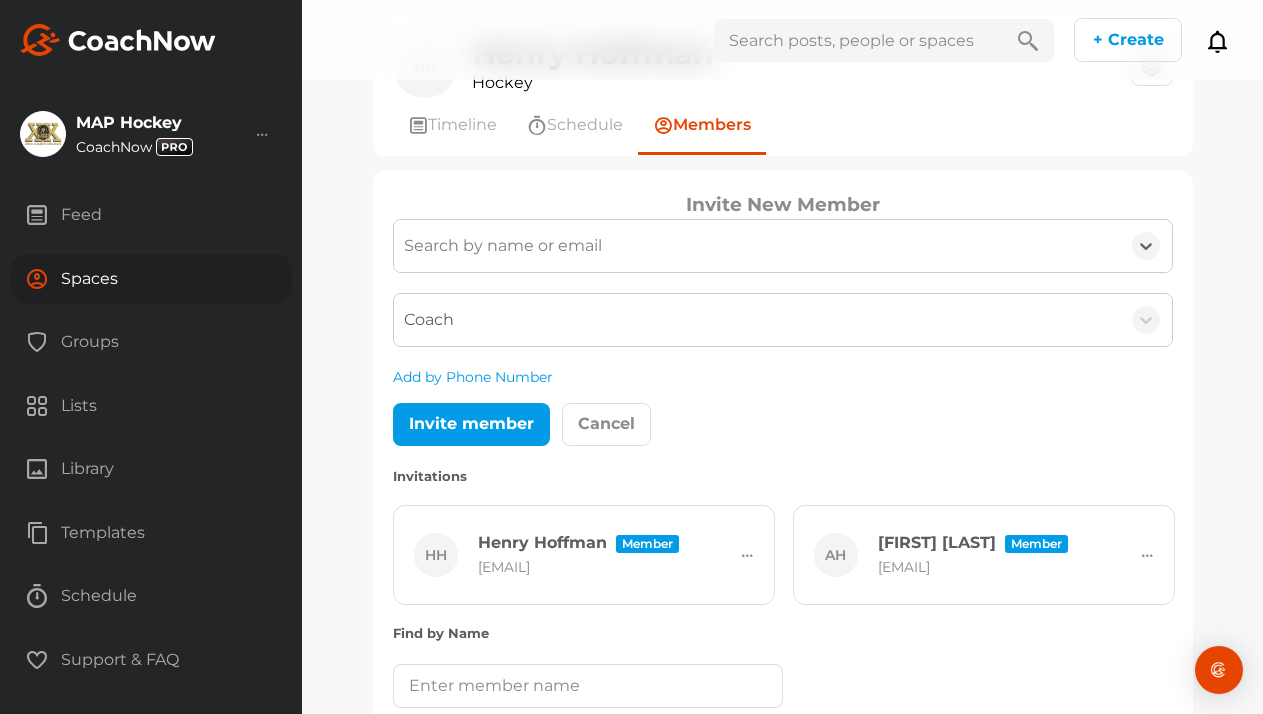 click on "Search by name or email" at bounding box center [503, 246] 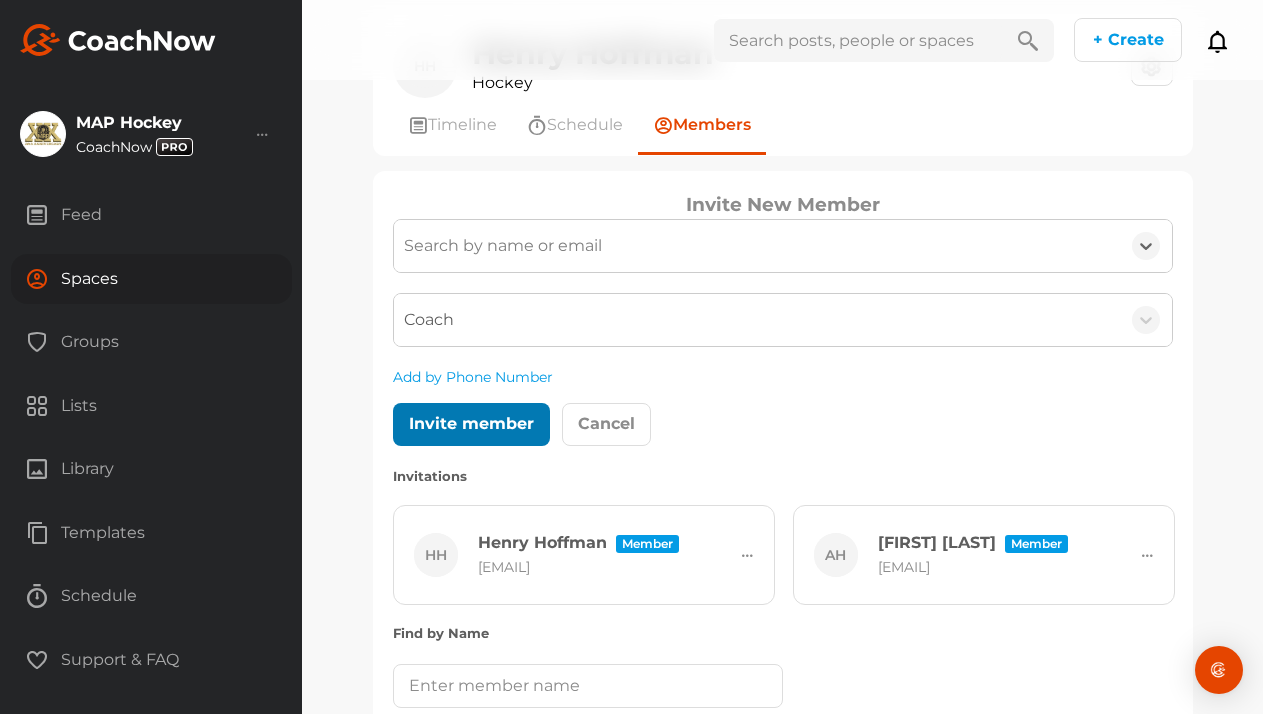 click at bounding box center (471, 424) 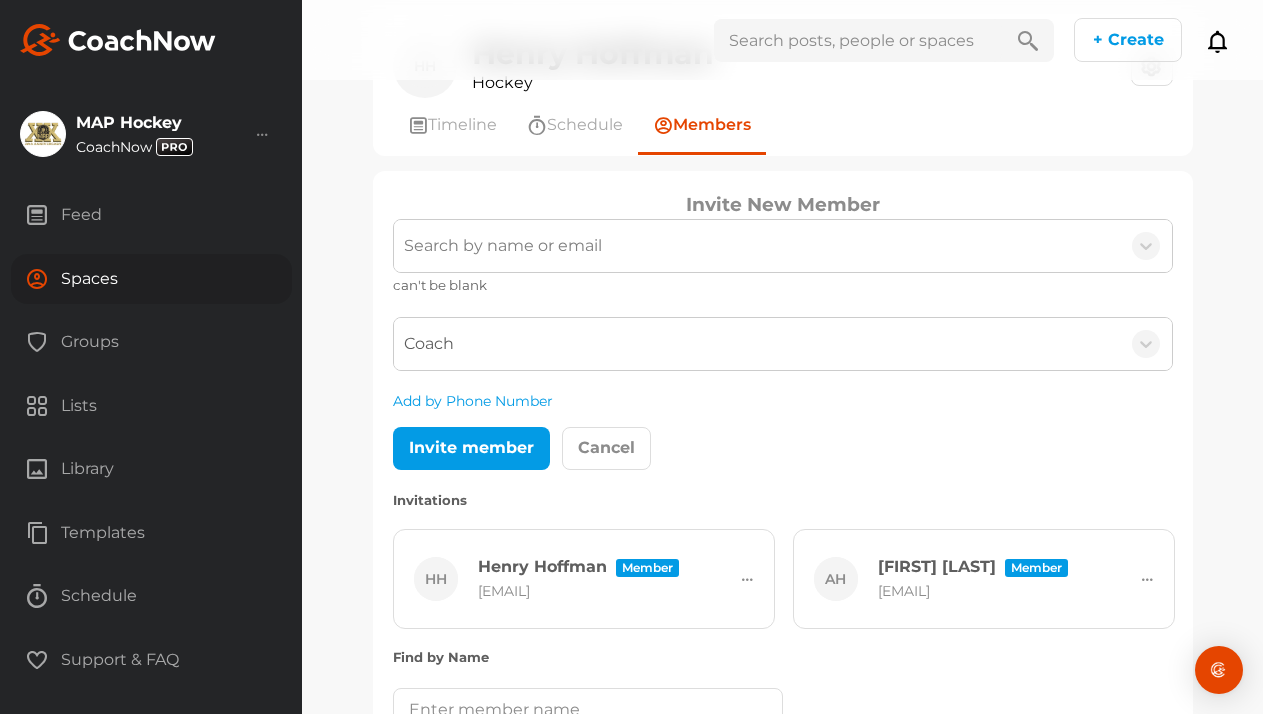 click on "Search by name or email" at bounding box center (757, 246) 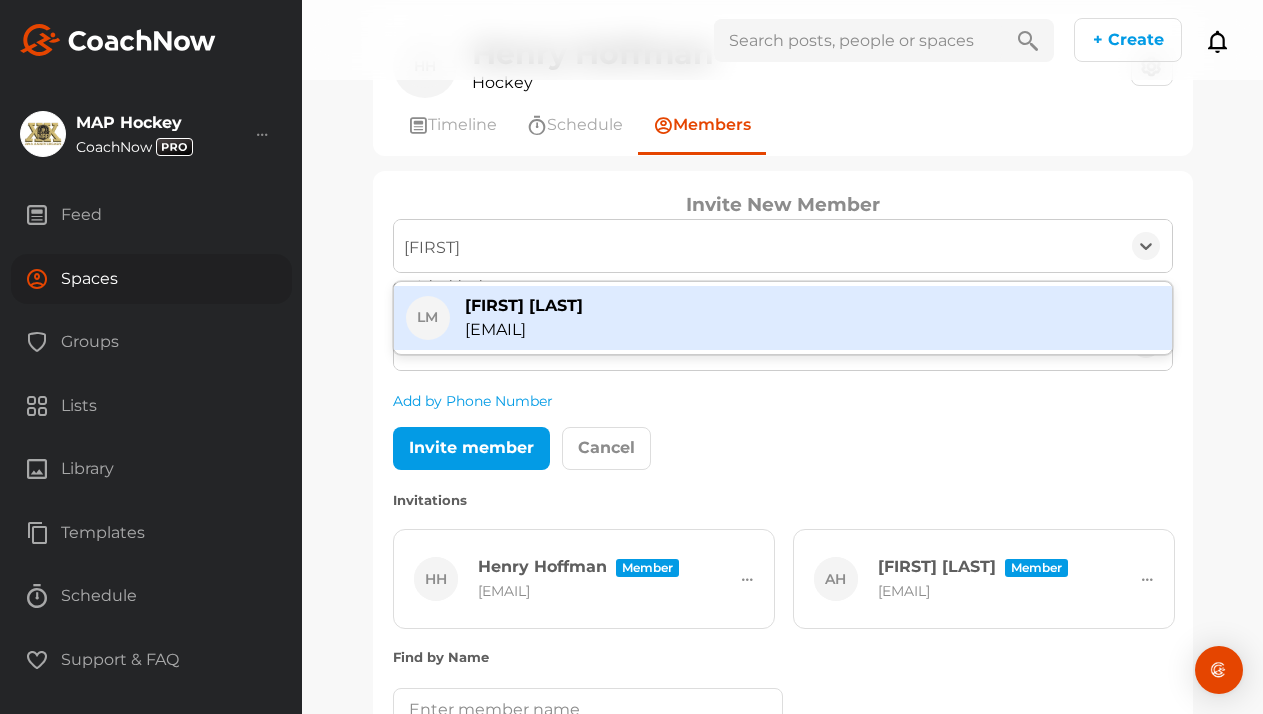 type on "Hoffmanas" 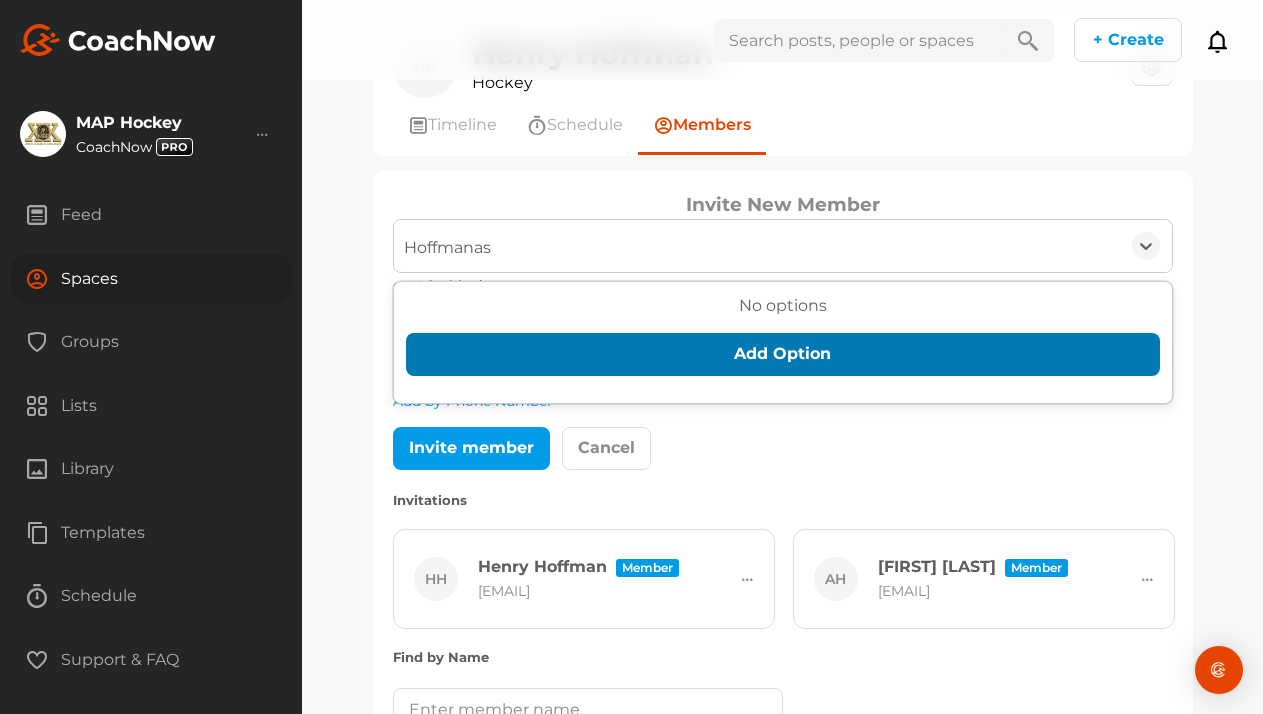 click on "Add Option" at bounding box center [783, 354] 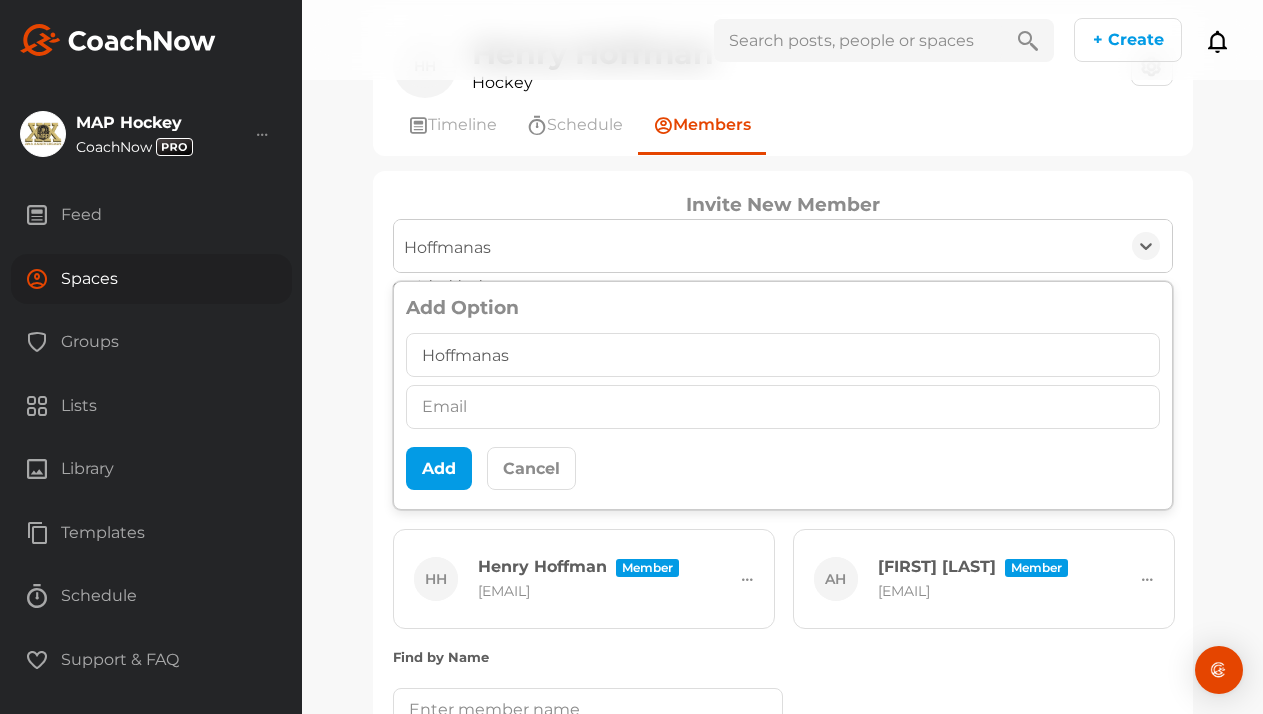 drag, startPoint x: 531, startPoint y: 349, endPoint x: 342, endPoint y: 343, distance: 189.09521 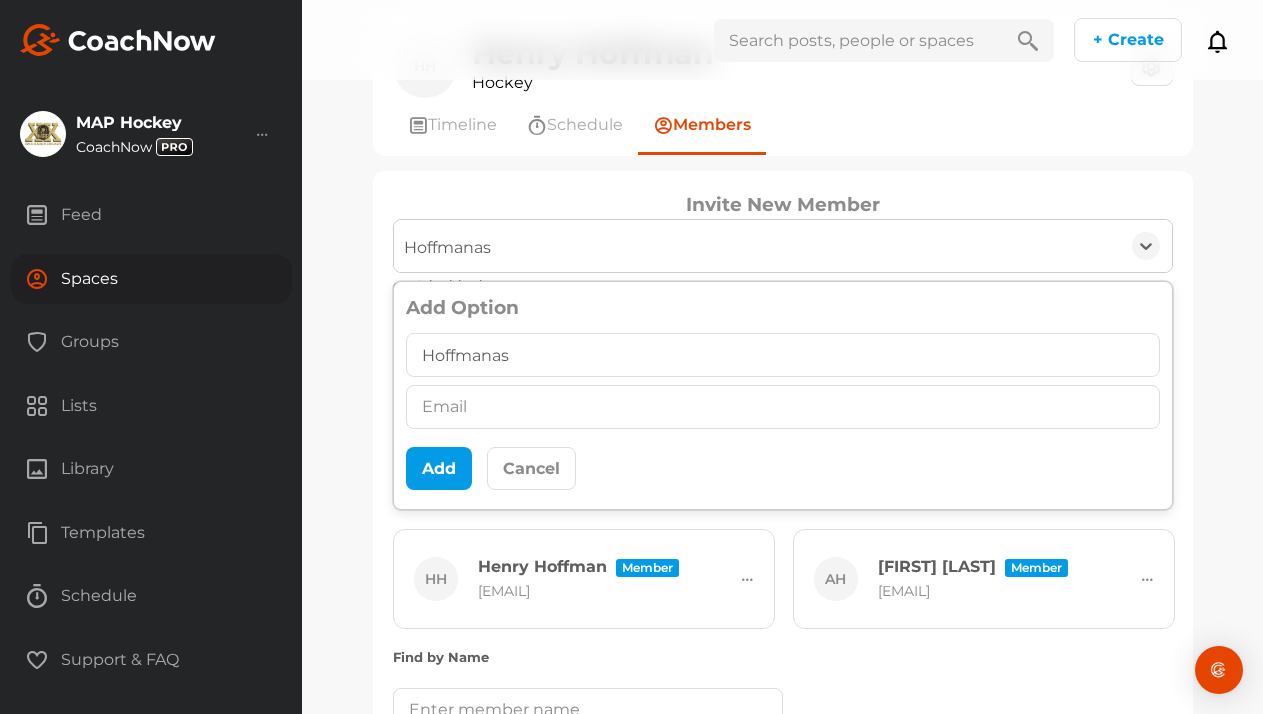 click on "HH
[FIRST] [LAST]
Hockey
Space Settings
Your Notifications
Timeline
Schedule
Members
Invite New Member
Invite New Member
0 results available for search term Hoffmanas. Use Up and Down to choose options, press Enter to select the currently focused option, press Escape to exit the menu, press Tab to select the option and exit the menu. Hoffmanas Hoffmanas Add Option Hoffmanas Add Cancel" at bounding box center [782, 357] 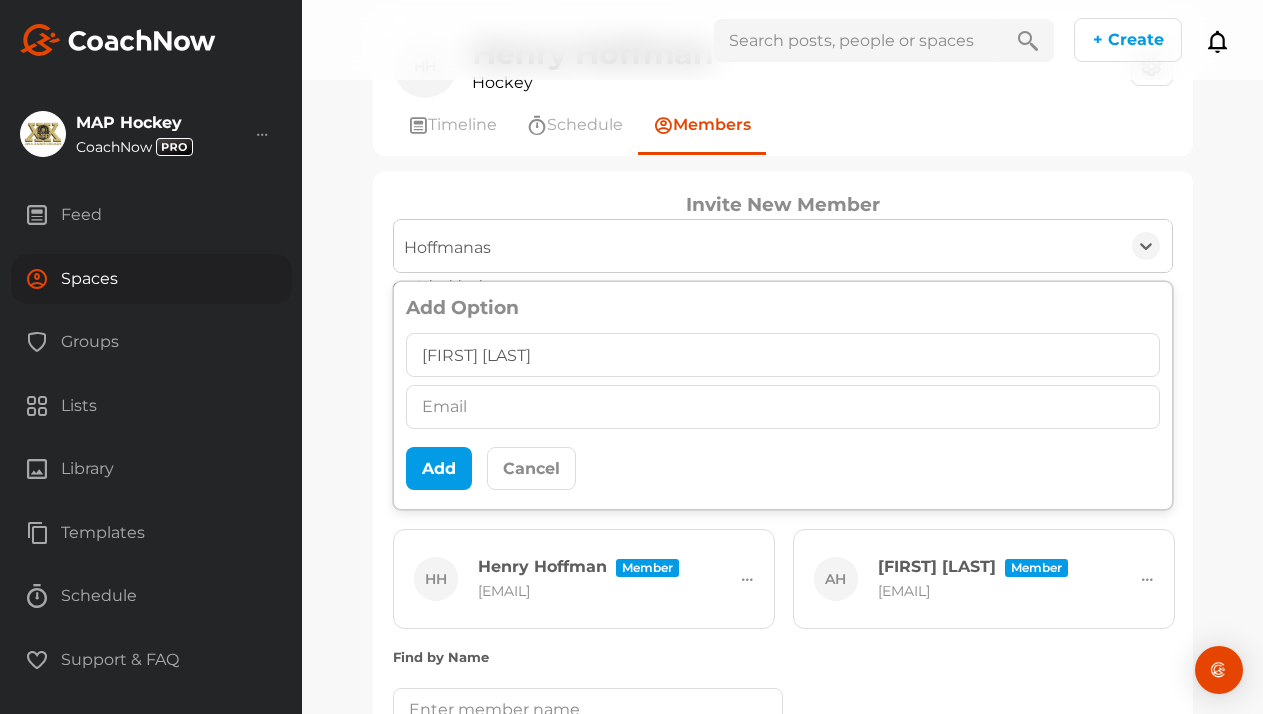 type on "[FIRST] [LAST]" 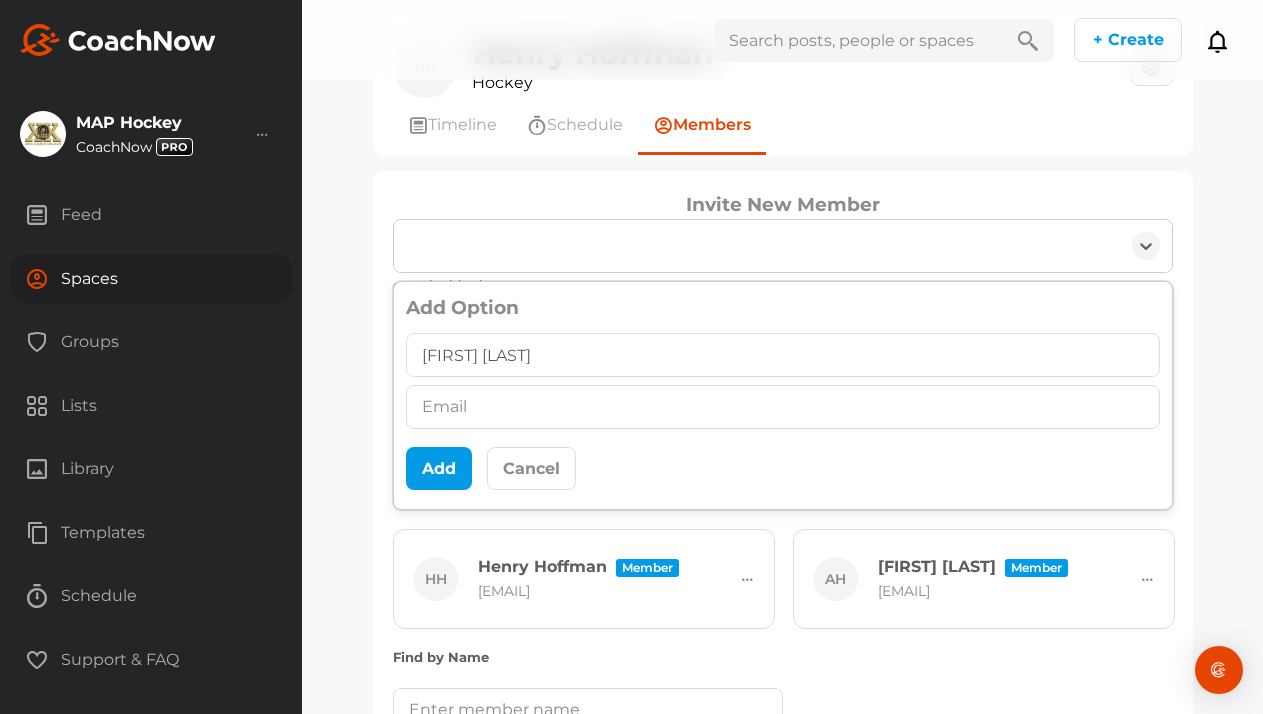 click on "Invite New Member
Invite New Member
0 results available for search term Hoffmanas. Use Up and Down to choose options, press Enter to select the currently focused option, press Escape to exit the menu, press Tab to select the option and exit the menu. Hoffmanas Add Option [FIRST] [LAST] Add Cancel
can't be blank
Coach
Add by Phone Number
Invite member
Cancel
Invitations" at bounding box center [783, 609] 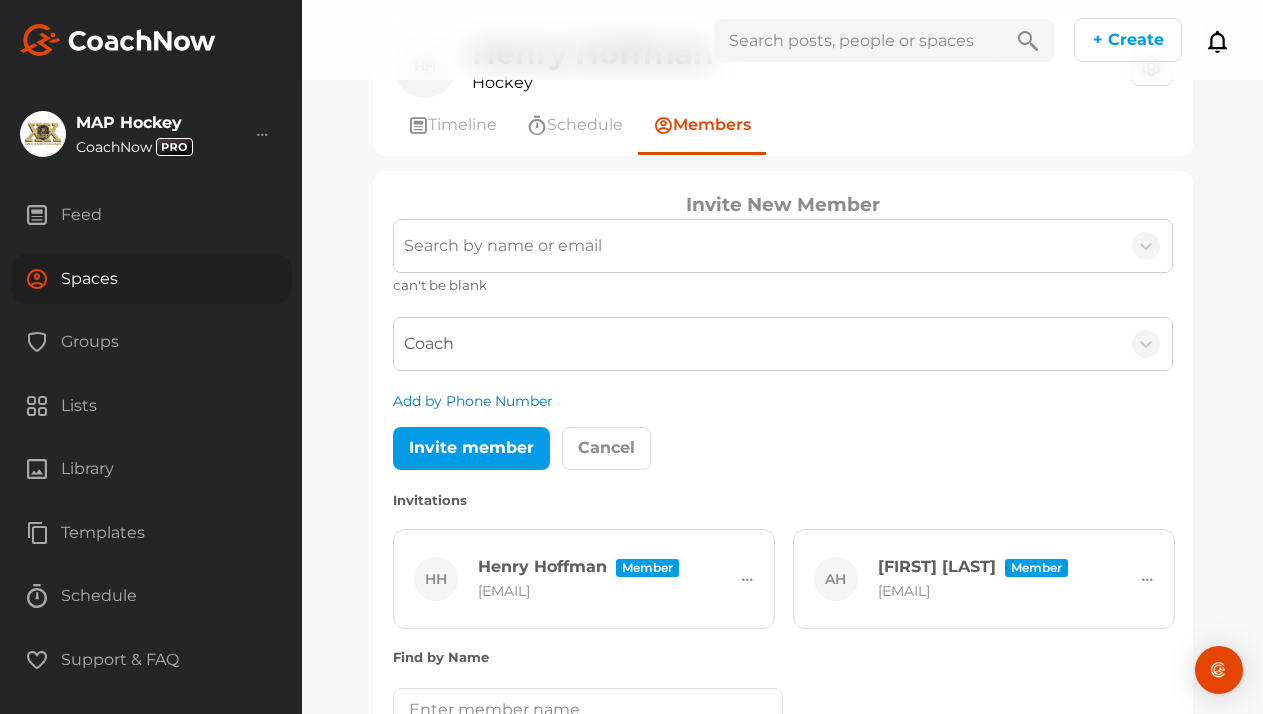 click on "Add by Phone Number" at bounding box center [473, 401] 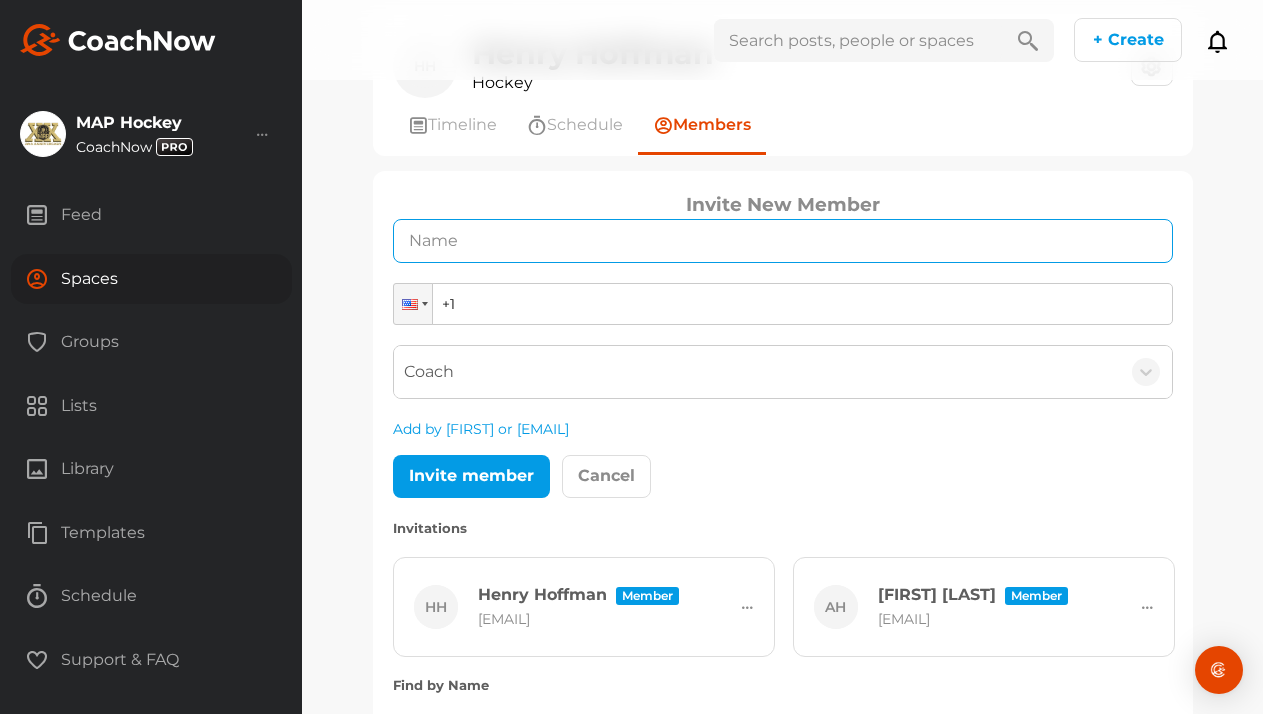 click at bounding box center (783, 241) 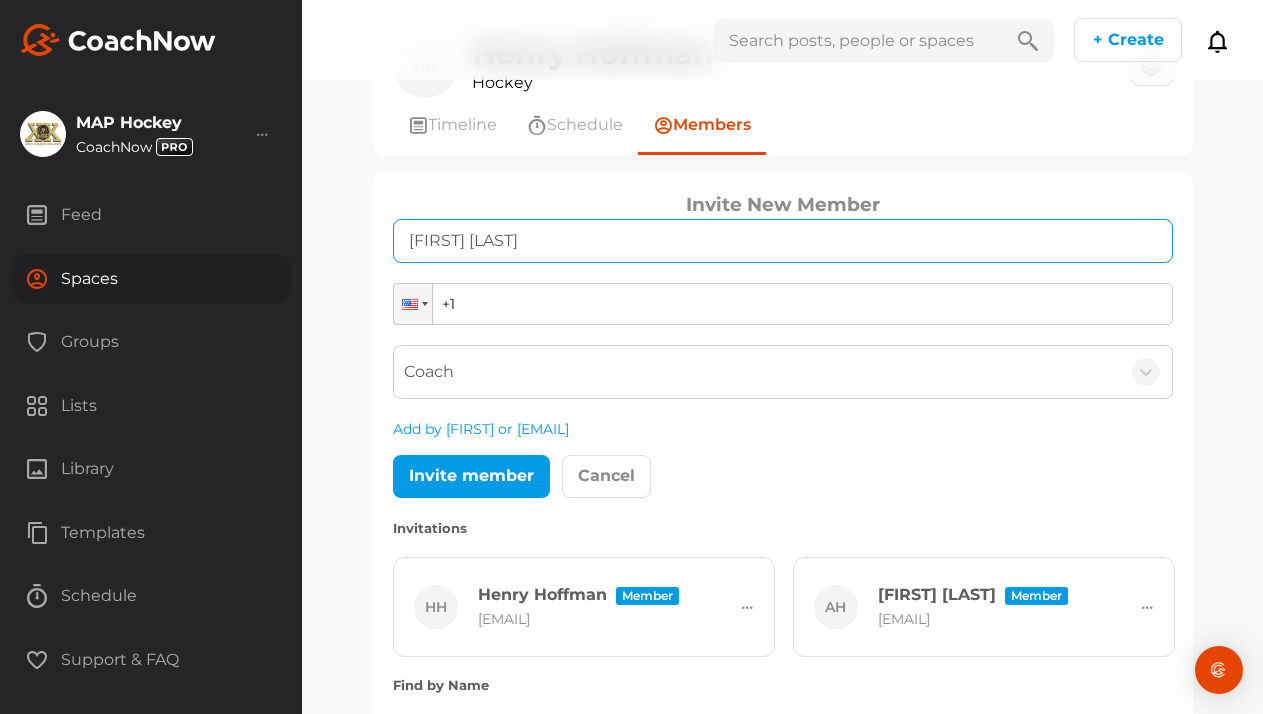 type on "[FIRST] [LAST]" 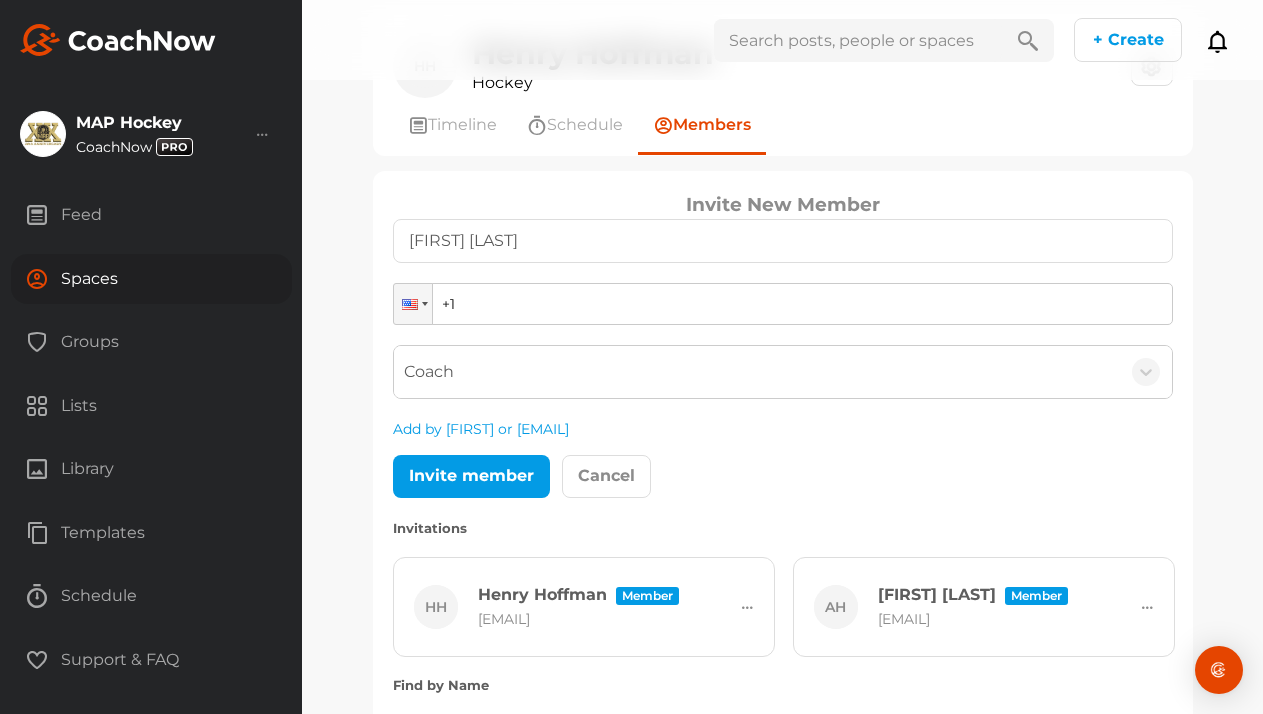 click on "Coach" at bounding box center [757, 372] 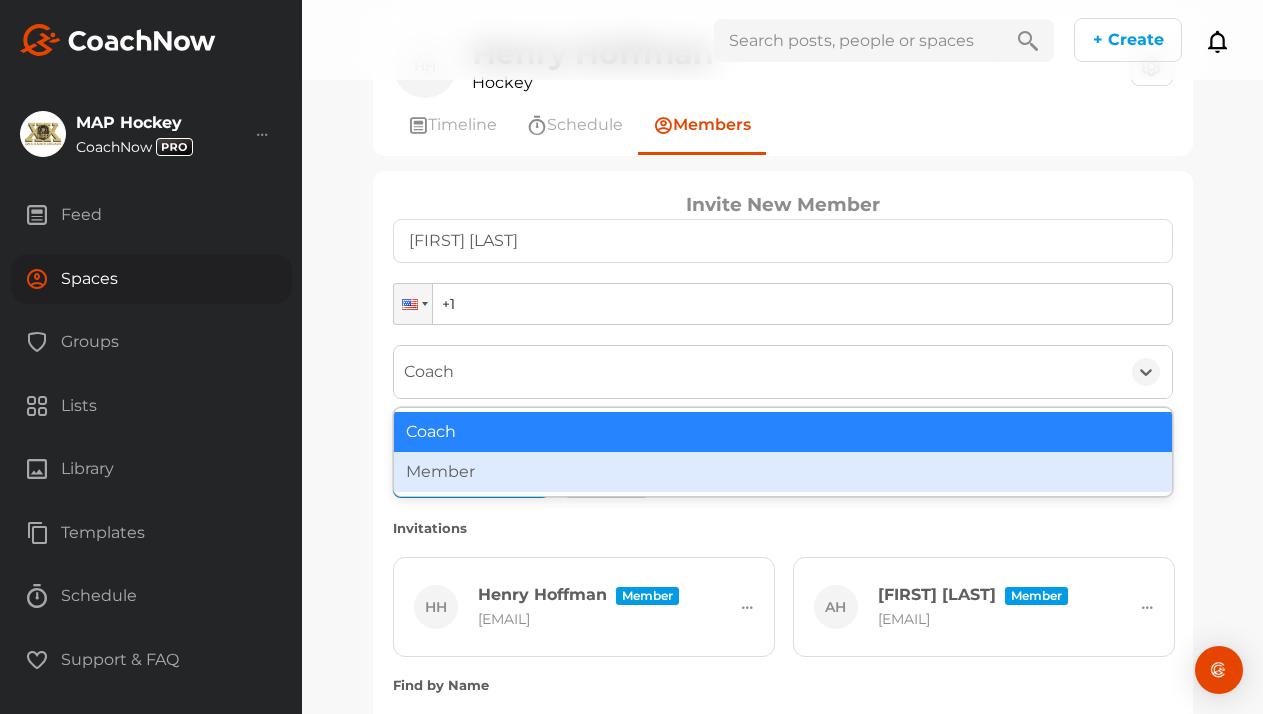 click on "Member" at bounding box center [783, 472] 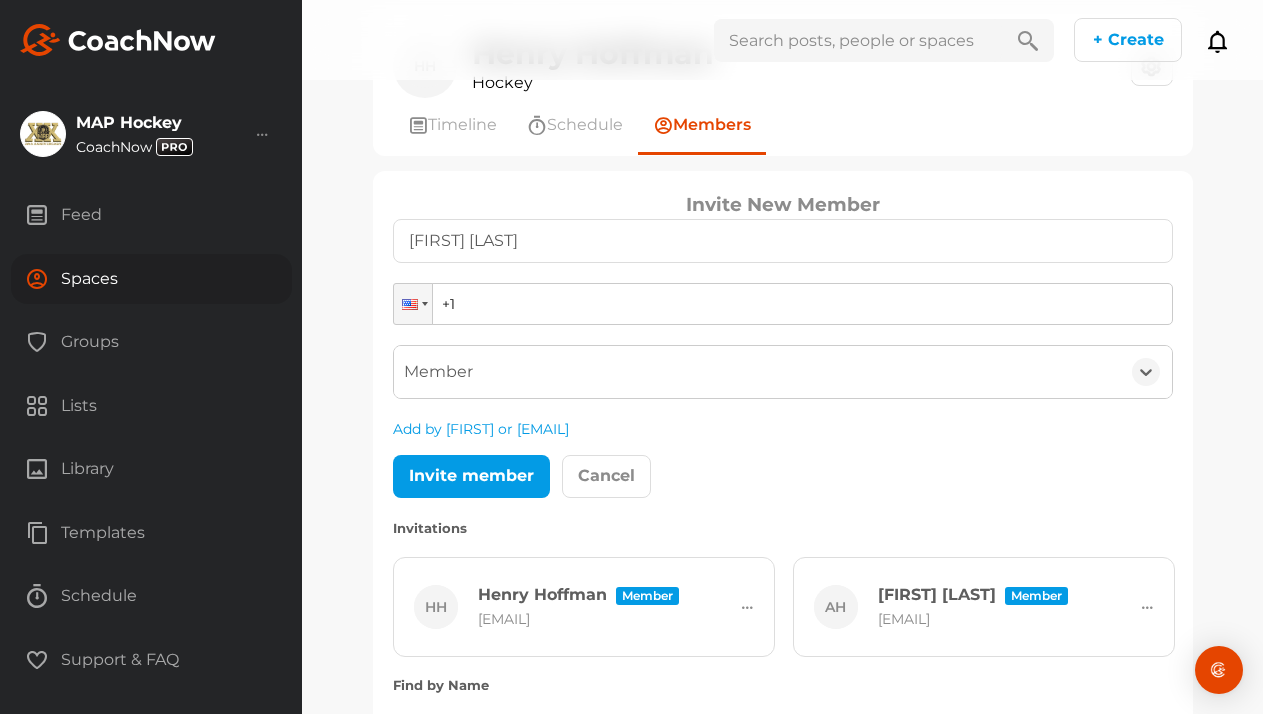 click on "+1" at bounding box center [783, 304] 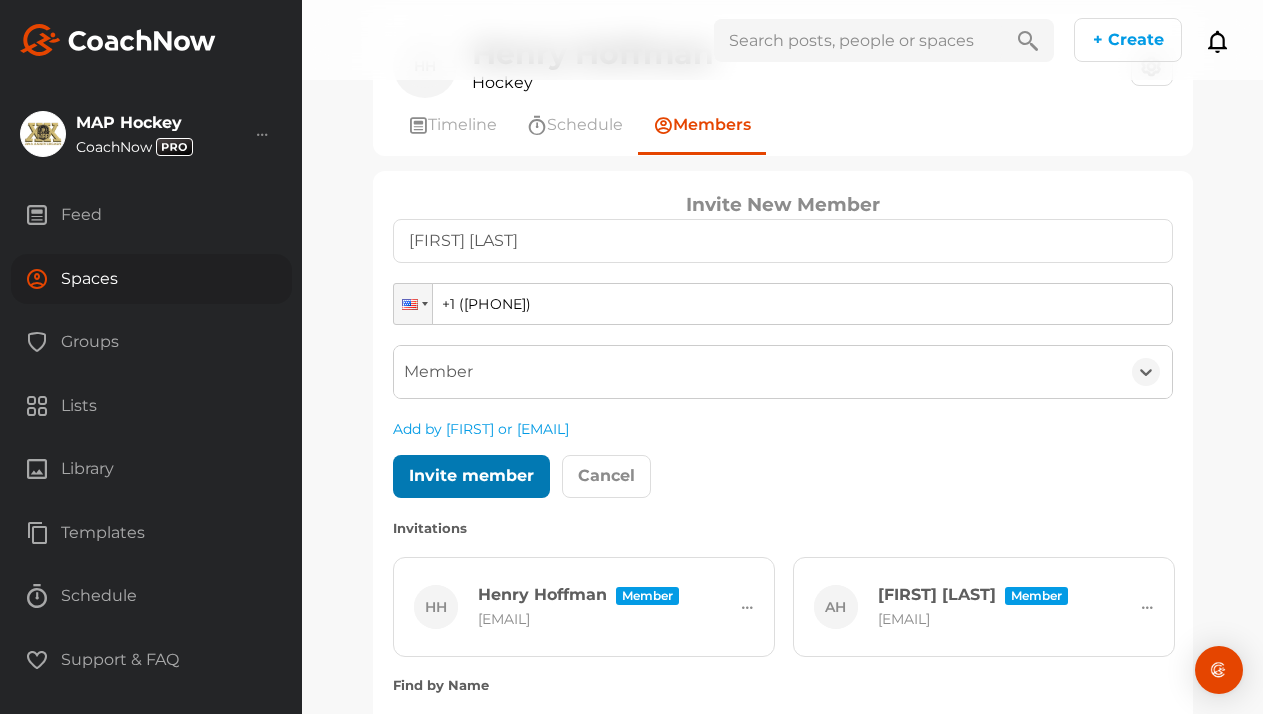 type on "+1 ([PHONE])" 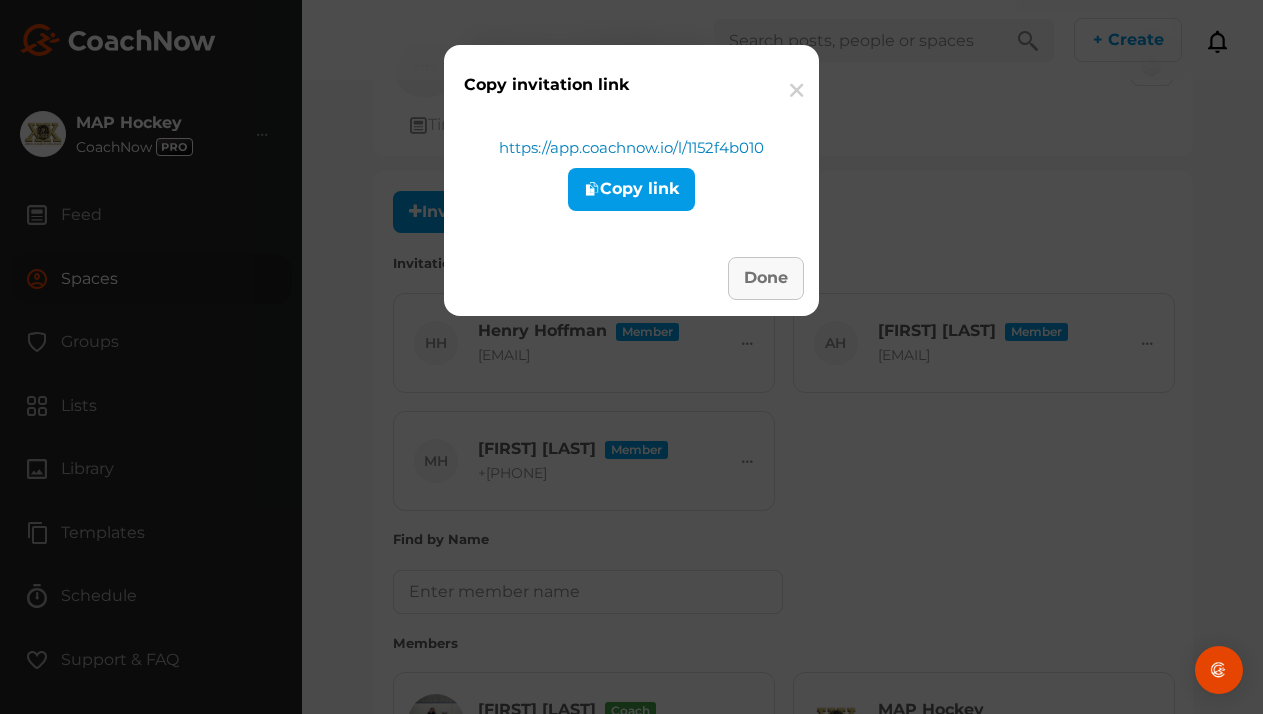 click on "Done" at bounding box center (766, 278) 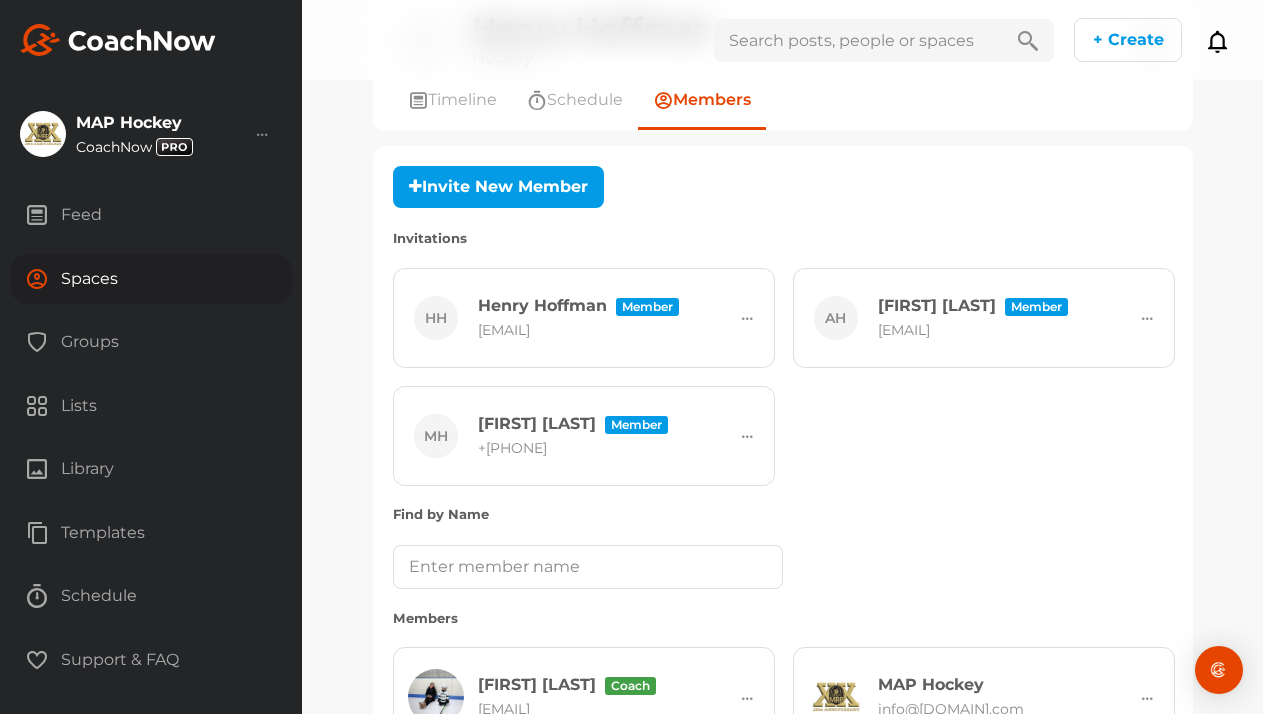 scroll, scrollTop: 0, scrollLeft: 0, axis: both 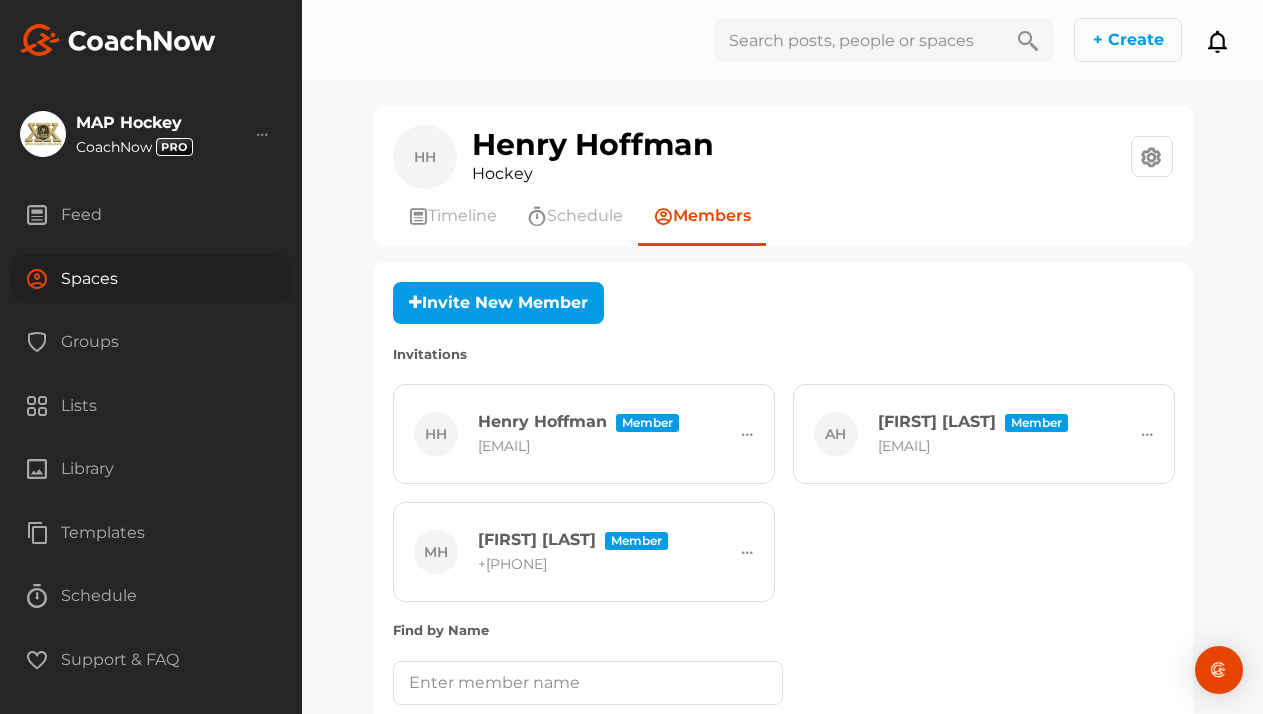 click on "Feed" at bounding box center (151, 215) 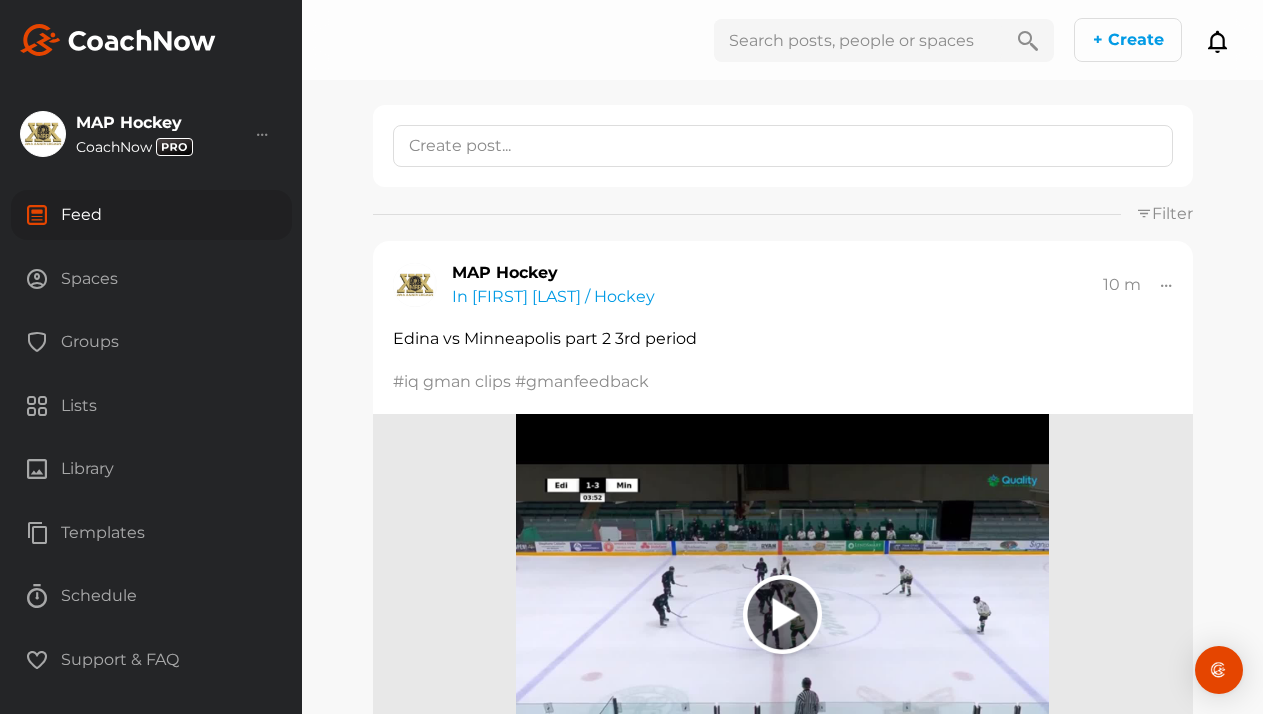click on "Spaces" at bounding box center [151, 279] 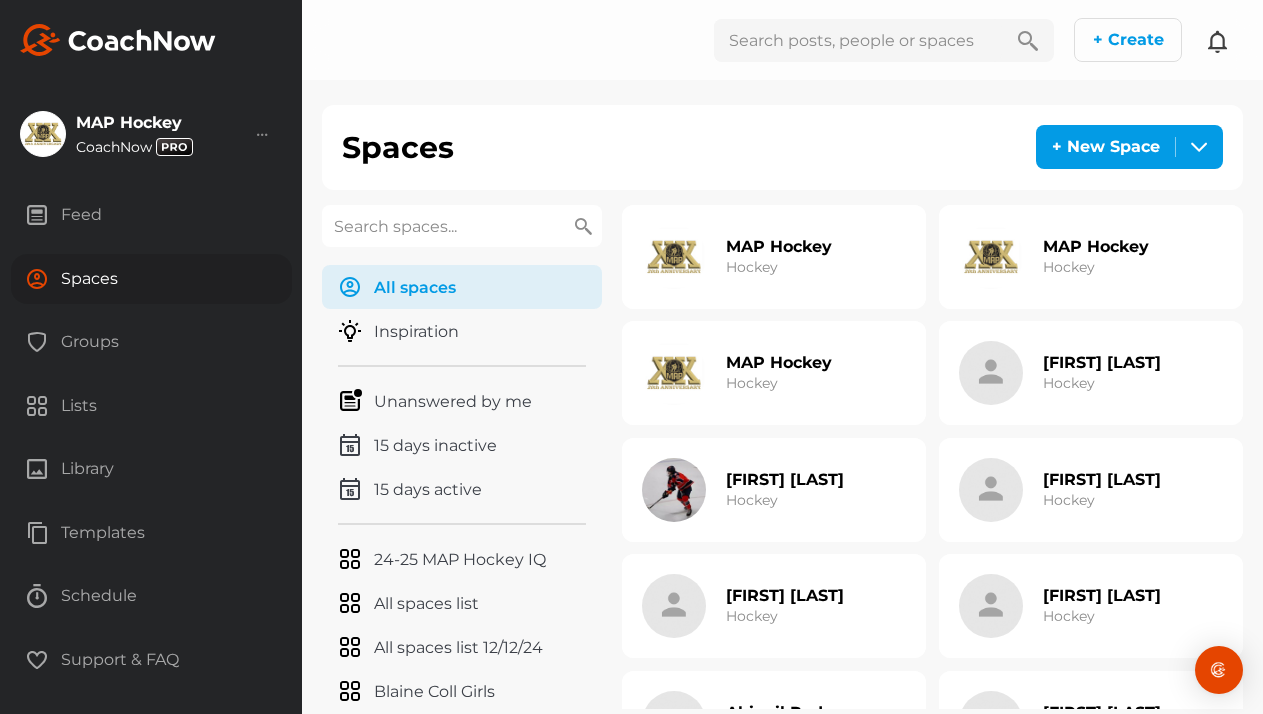 click at bounding box center (1218, 41) 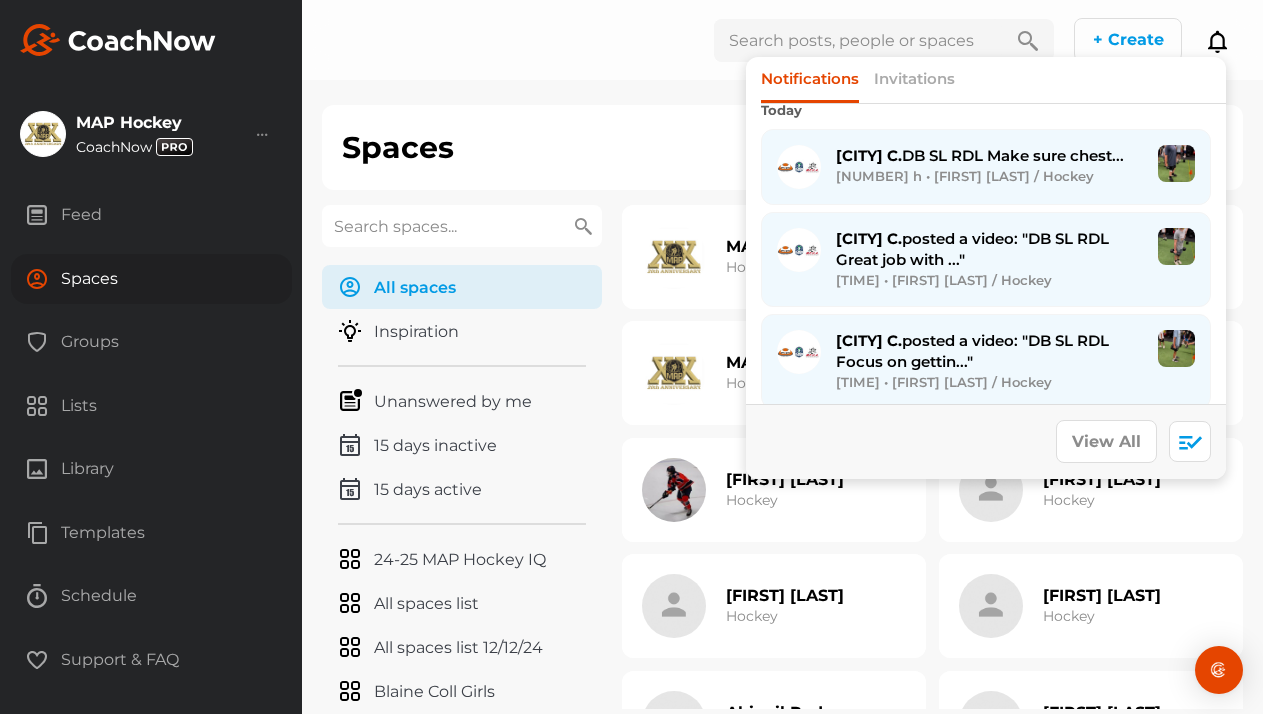scroll, scrollTop: 0, scrollLeft: 0, axis: both 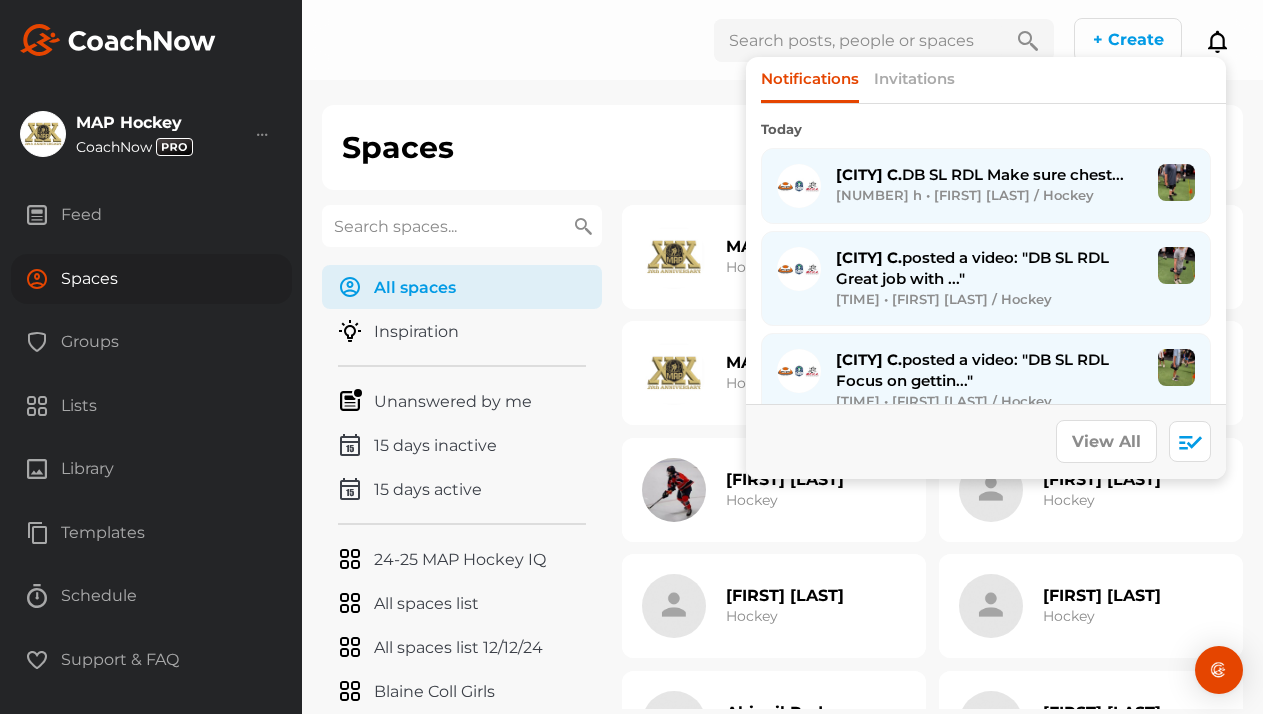 click on "+ Create
New Space
New Group
New Tag
New List
New Template" at bounding box center (782, 40) 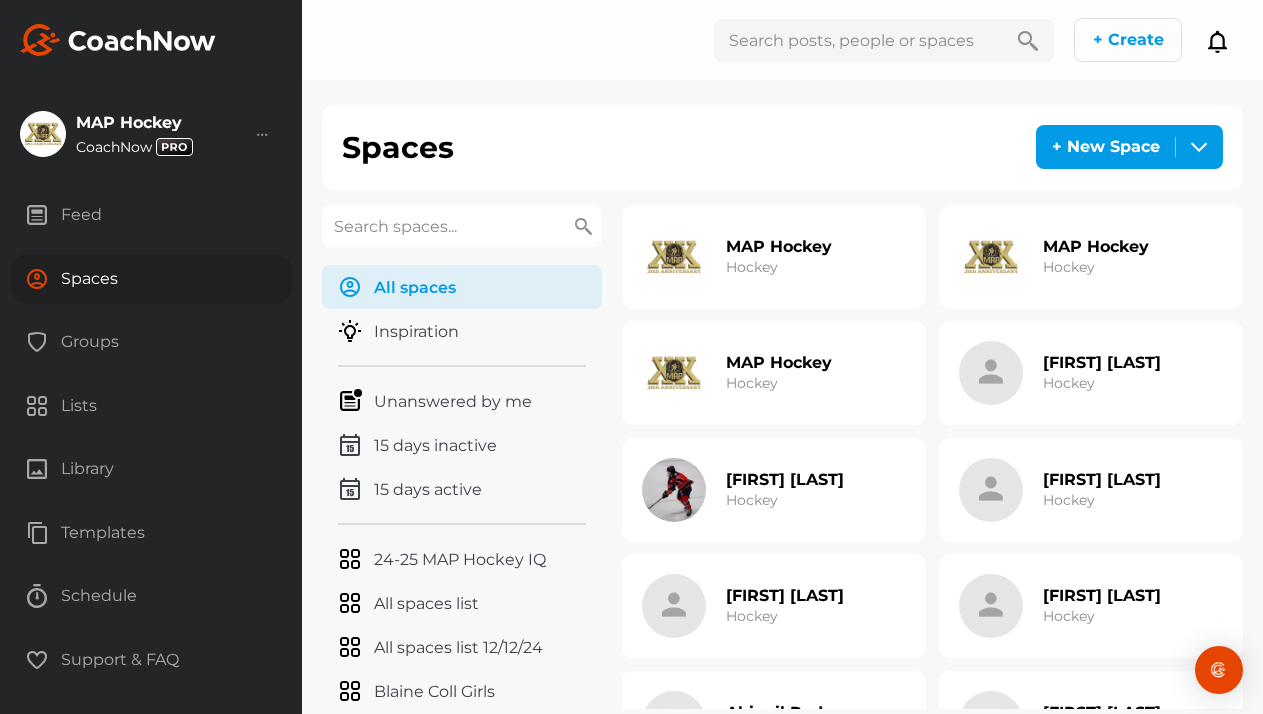 click at bounding box center [462, 226] 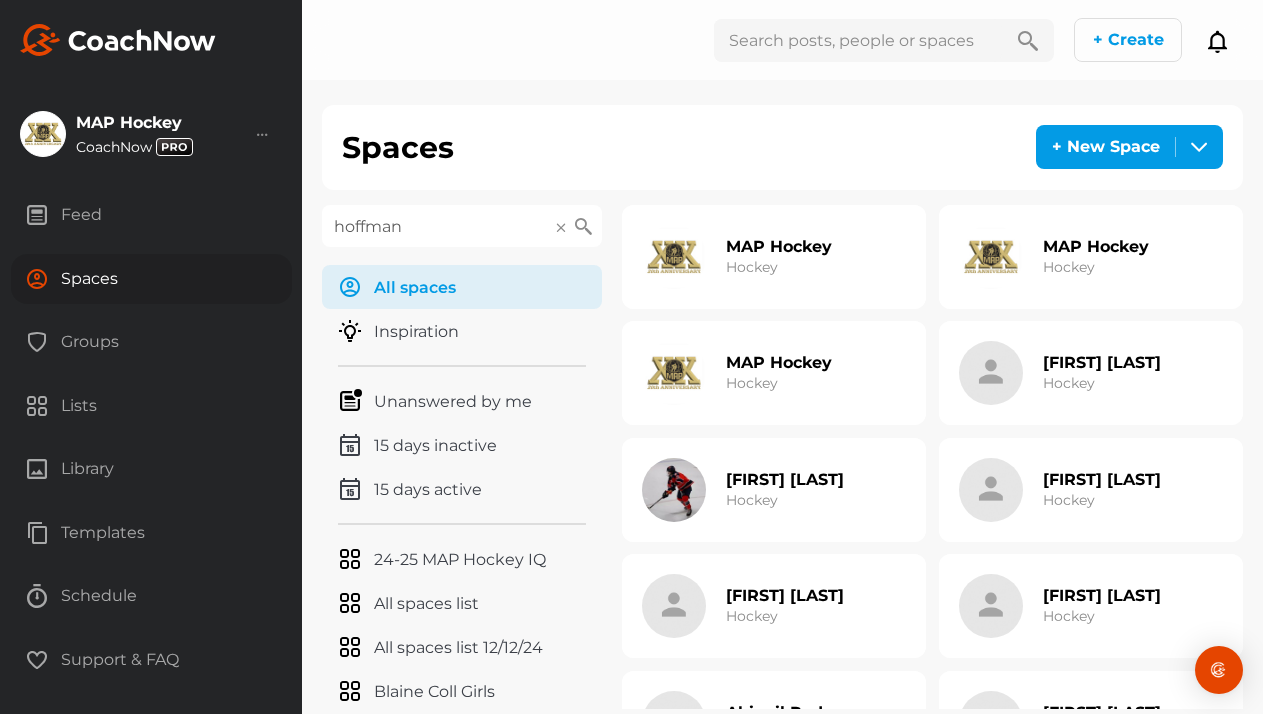 type on "hoffman" 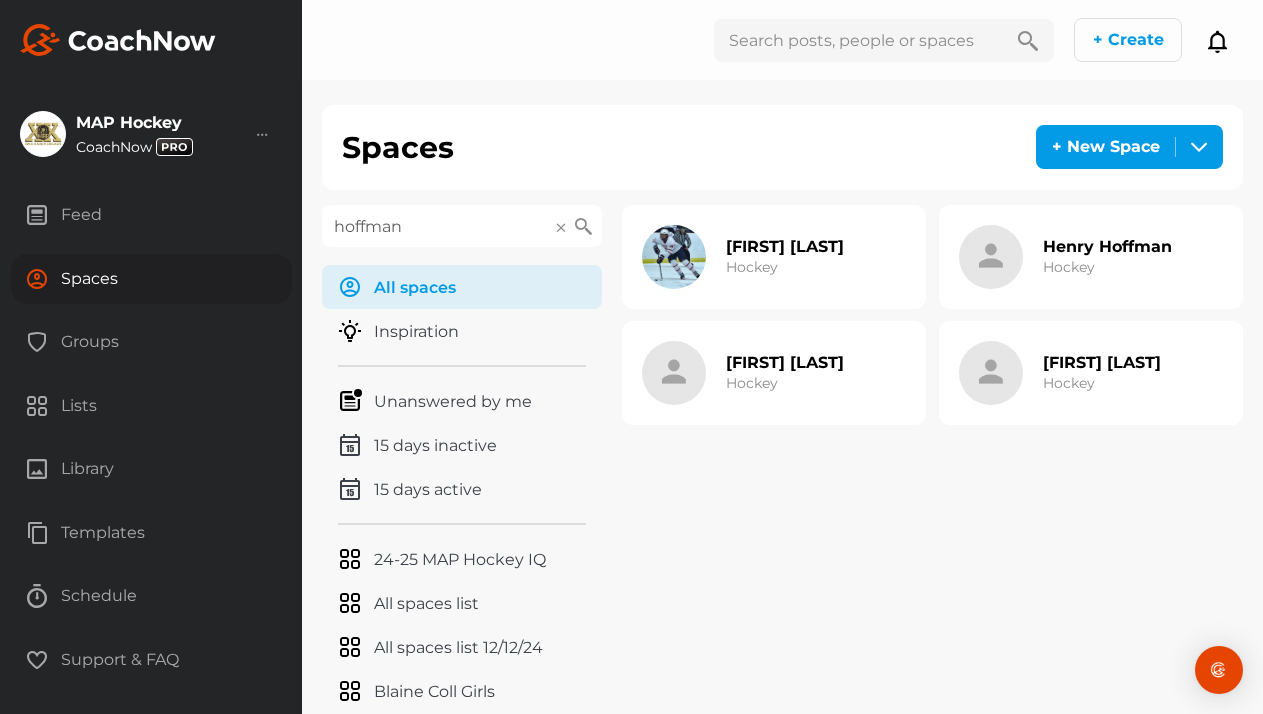 click on "Hockey" at bounding box center (1069, 267) 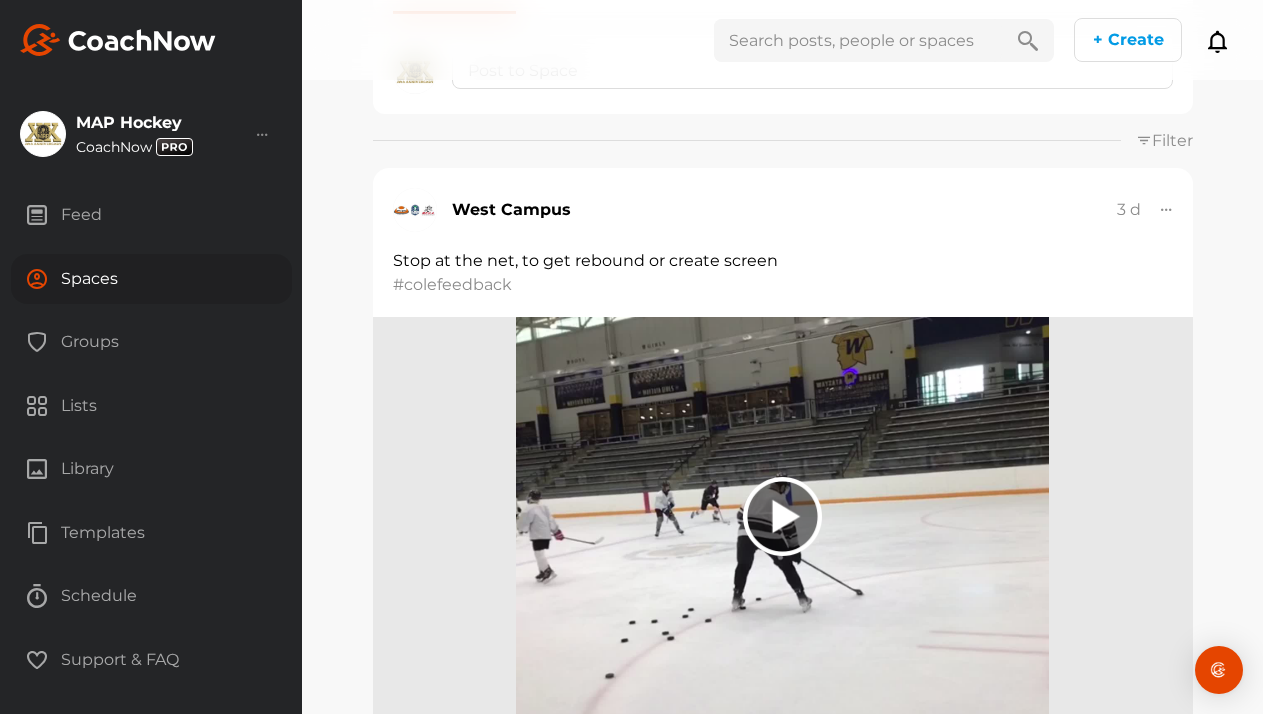 scroll, scrollTop: 0, scrollLeft: 0, axis: both 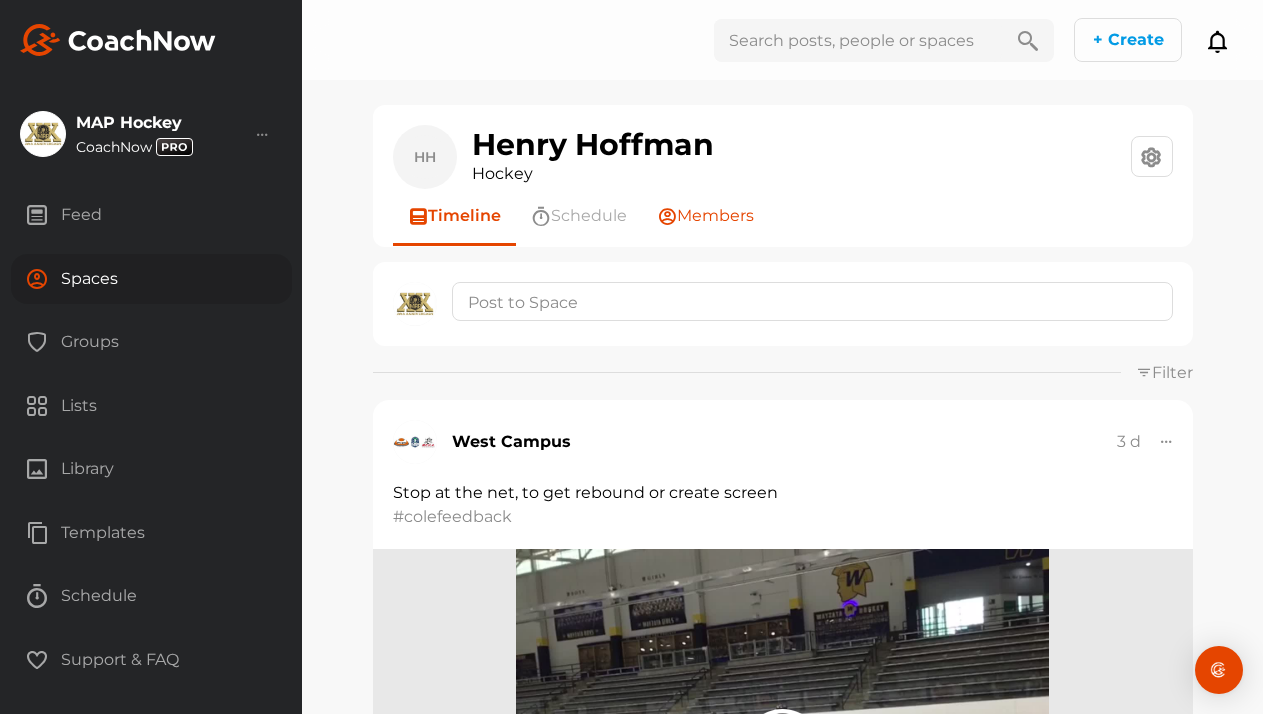 click on "Members" 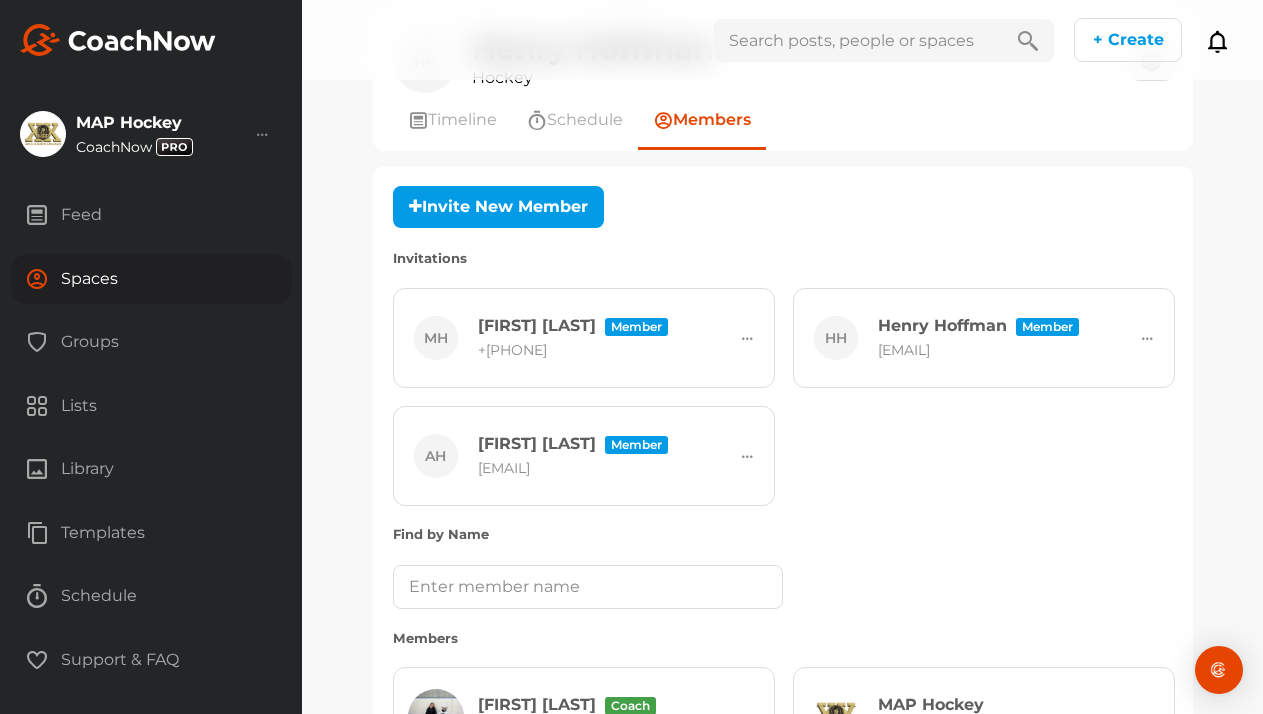 scroll, scrollTop: 98, scrollLeft: 0, axis: vertical 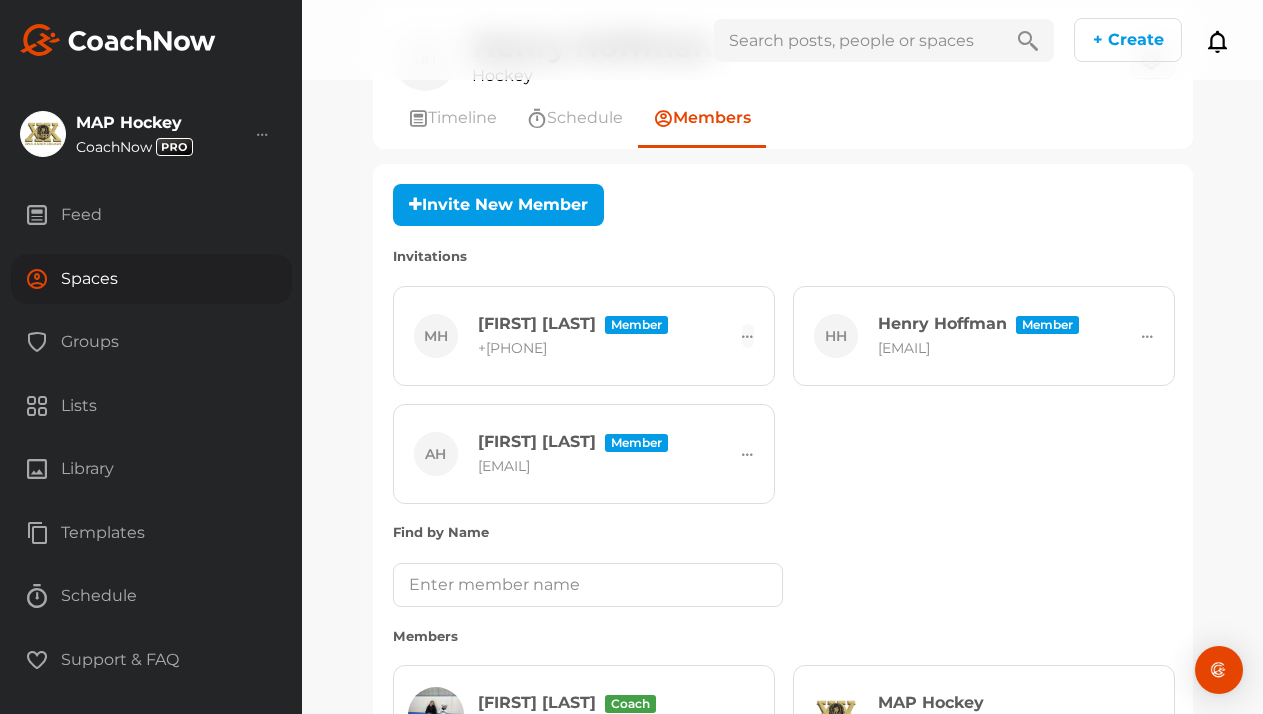 click at bounding box center (748, 336) 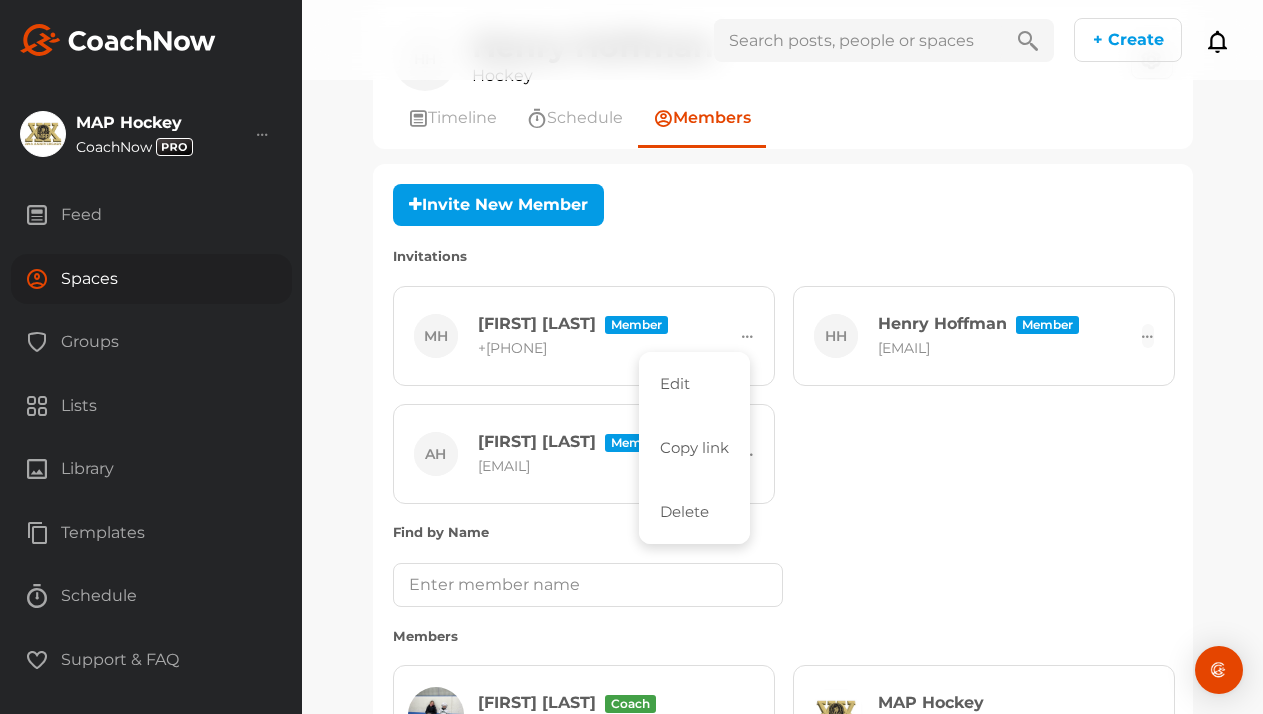click at bounding box center (1148, 336) 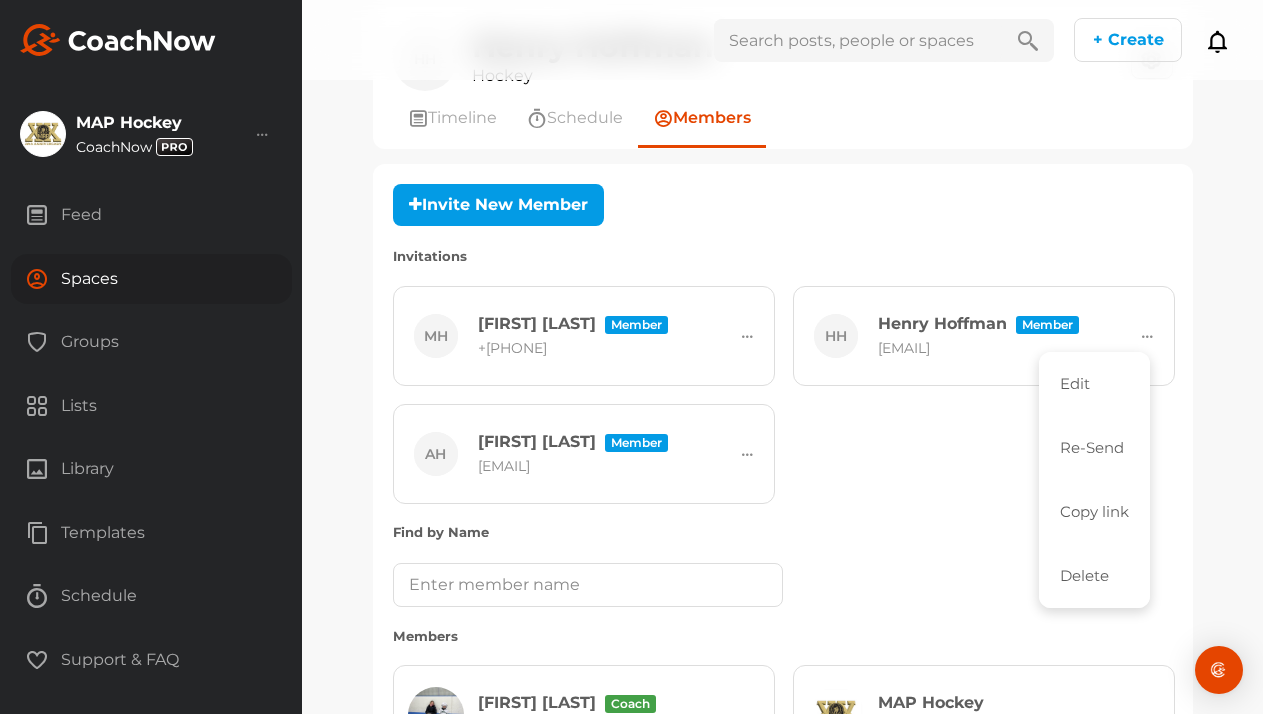 click on "MH
[FIRST] [LAST]
Member
+1[PHONE]
Edit
Copy link
Delete
HH Member" at bounding box center [783, 395] 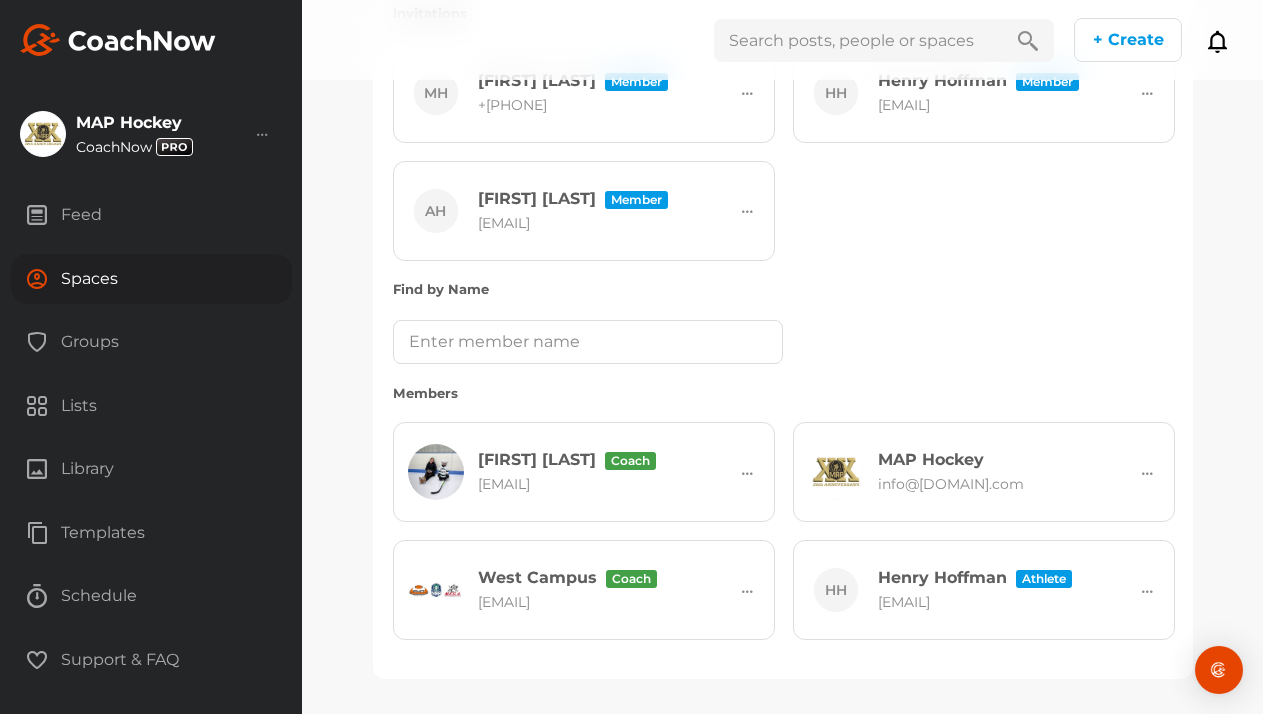 scroll, scrollTop: 0, scrollLeft: 0, axis: both 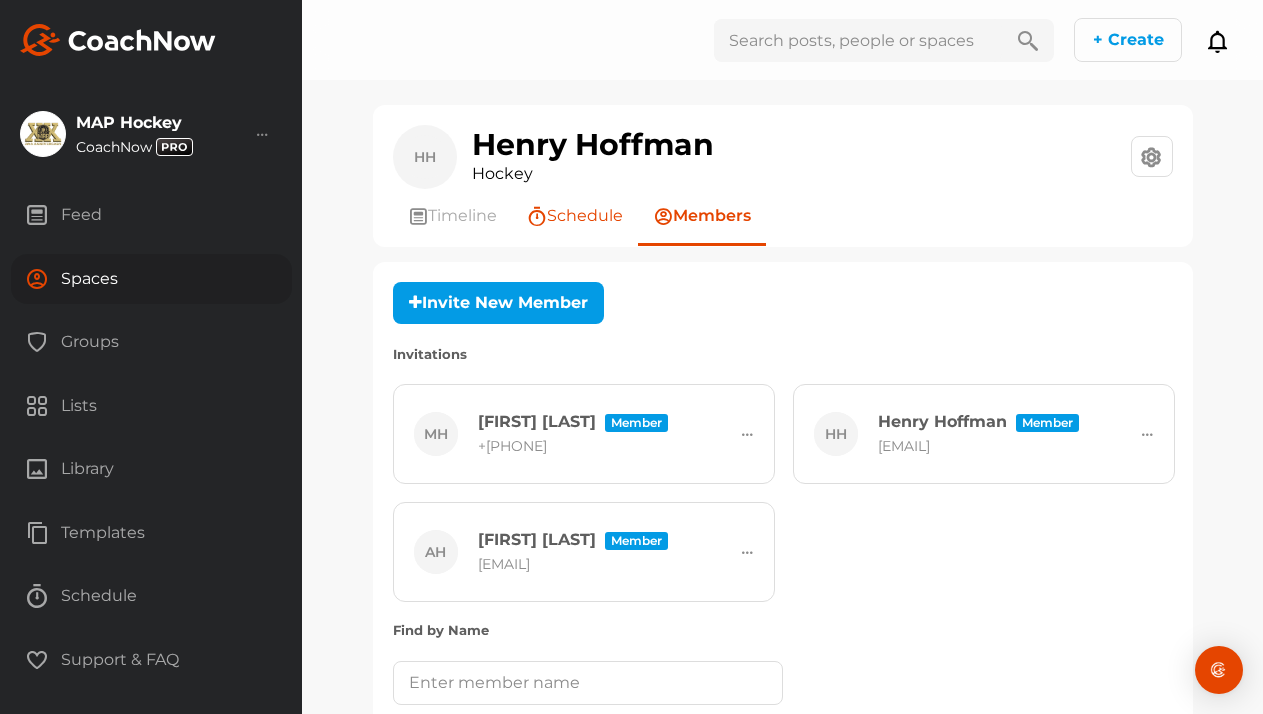 click on "Schedule" 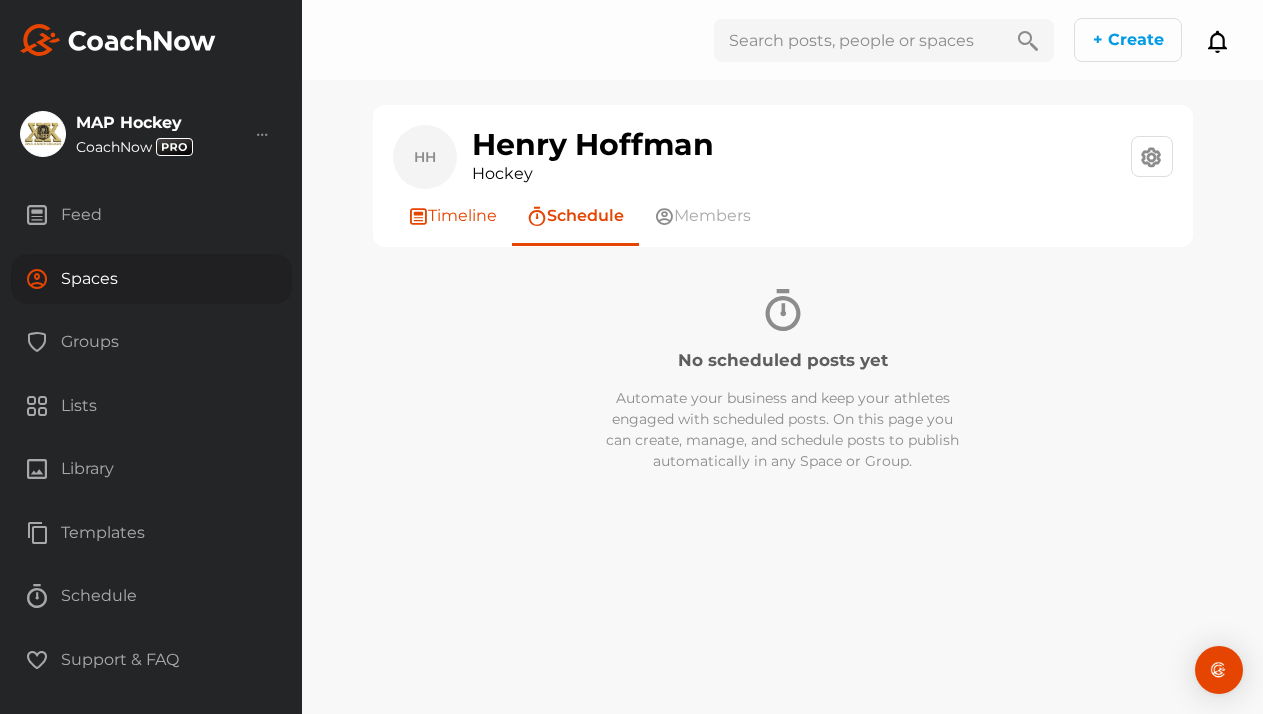 click on "Timeline" 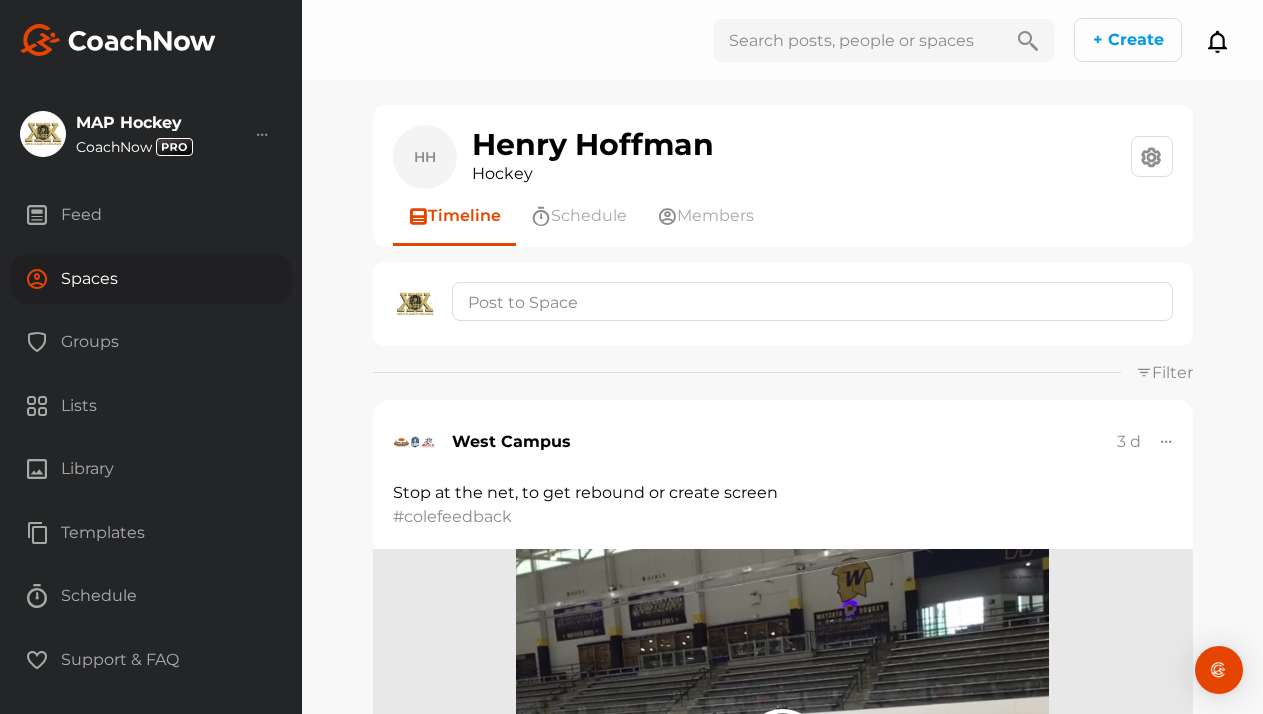 click on "+ Create" at bounding box center (1128, 40) 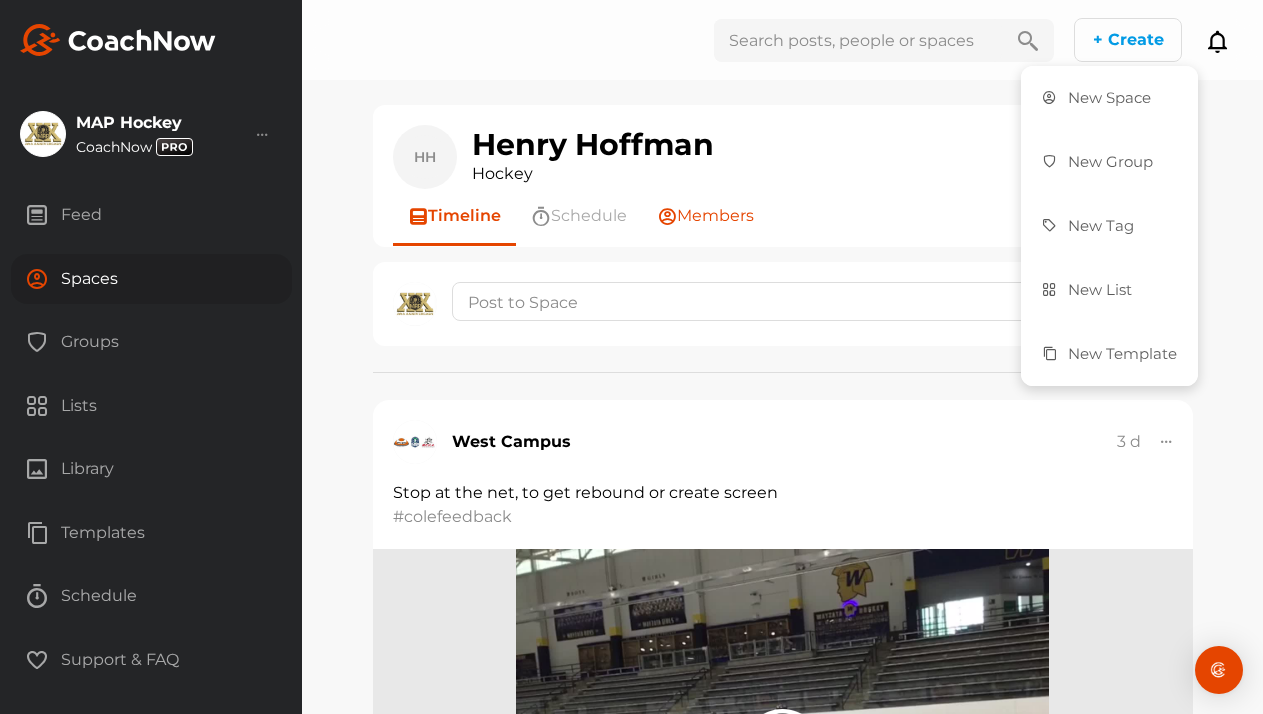 click on "Members" 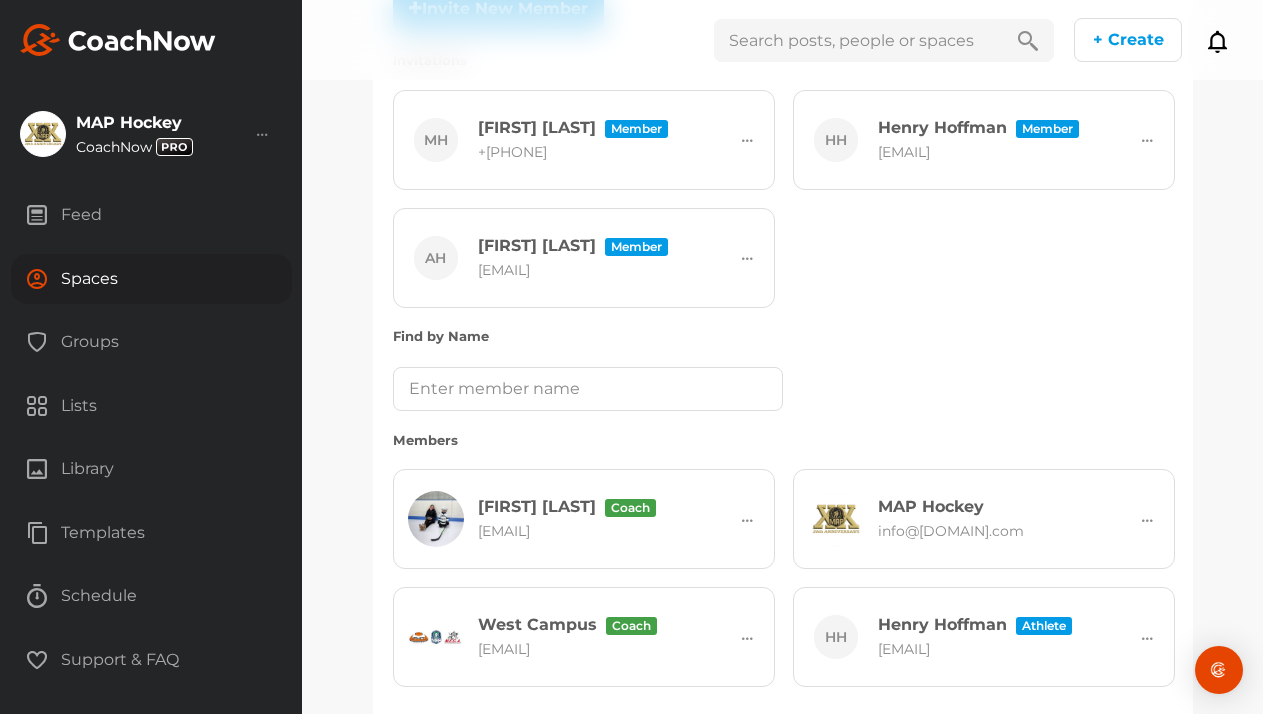 scroll, scrollTop: 0, scrollLeft: 0, axis: both 